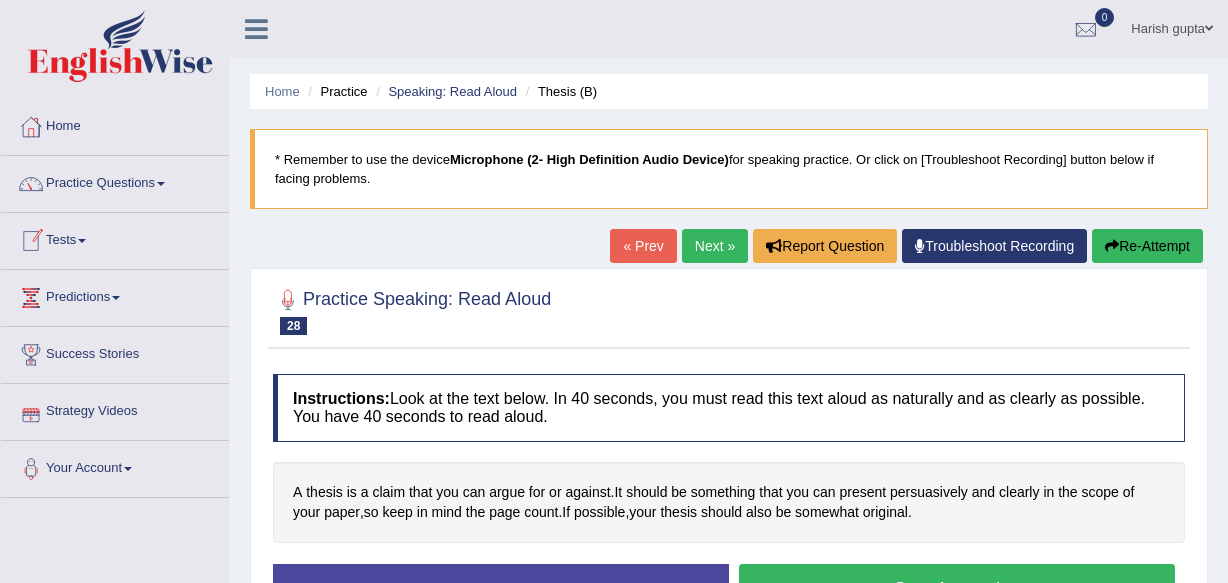 scroll, scrollTop: 171, scrollLeft: 0, axis: vertical 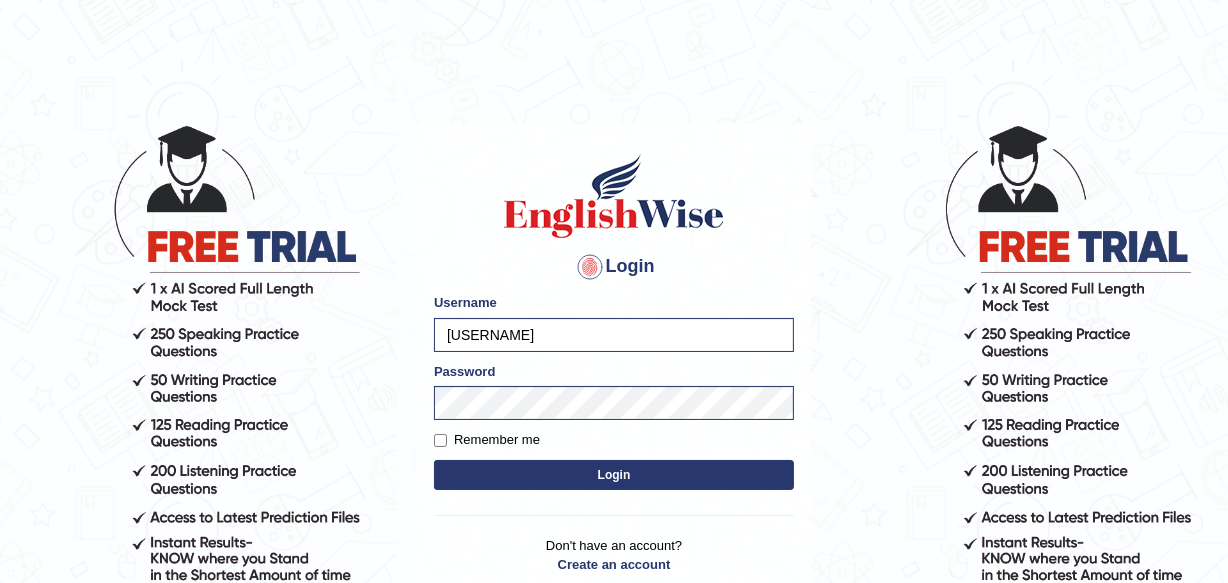 type on "[USERNAME]" 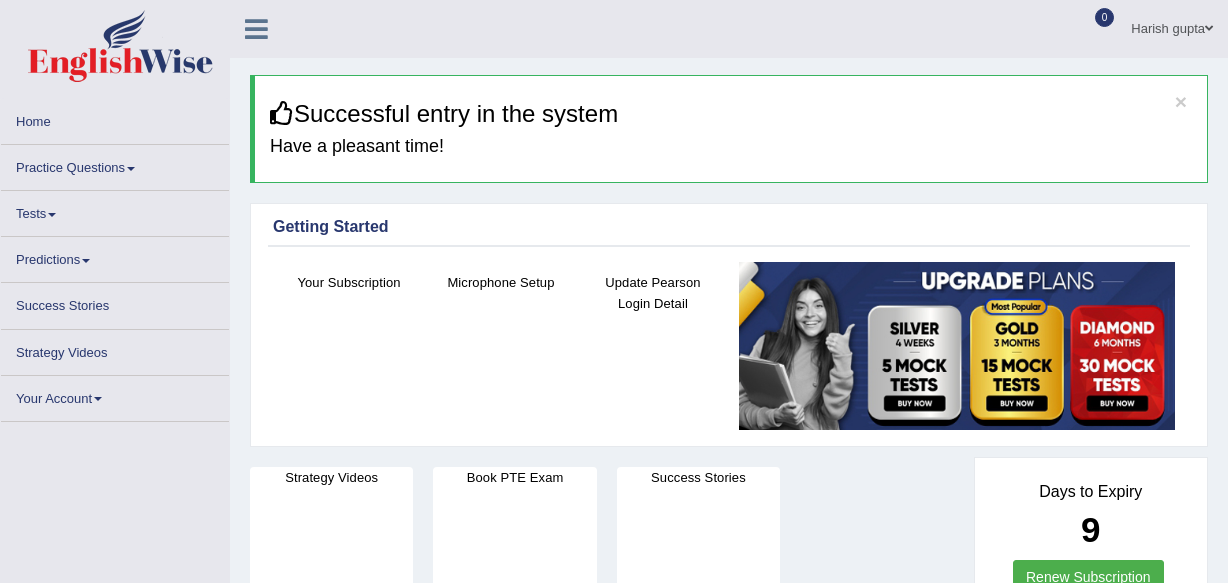 scroll, scrollTop: 0, scrollLeft: 0, axis: both 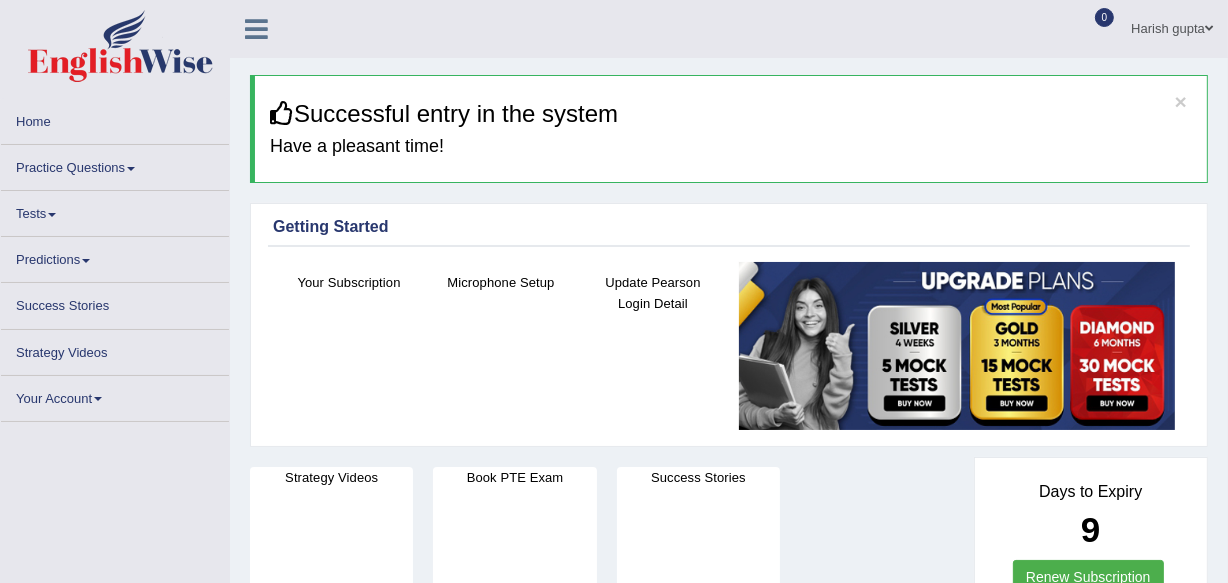 click at bounding box center (131, 169) 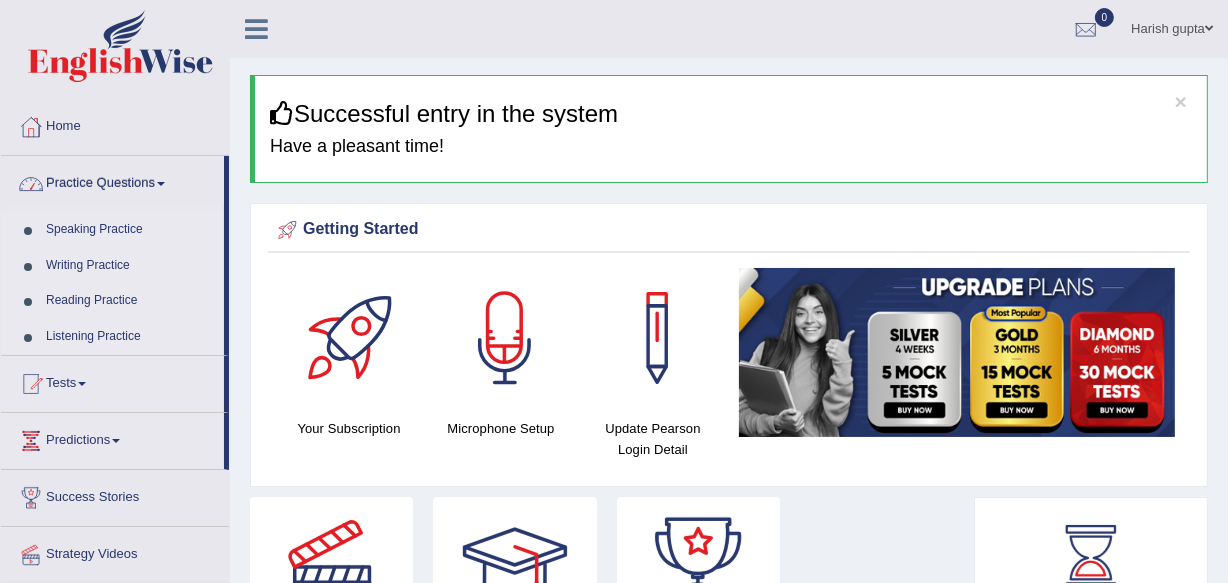 click on "Speaking Practice" at bounding box center (130, 230) 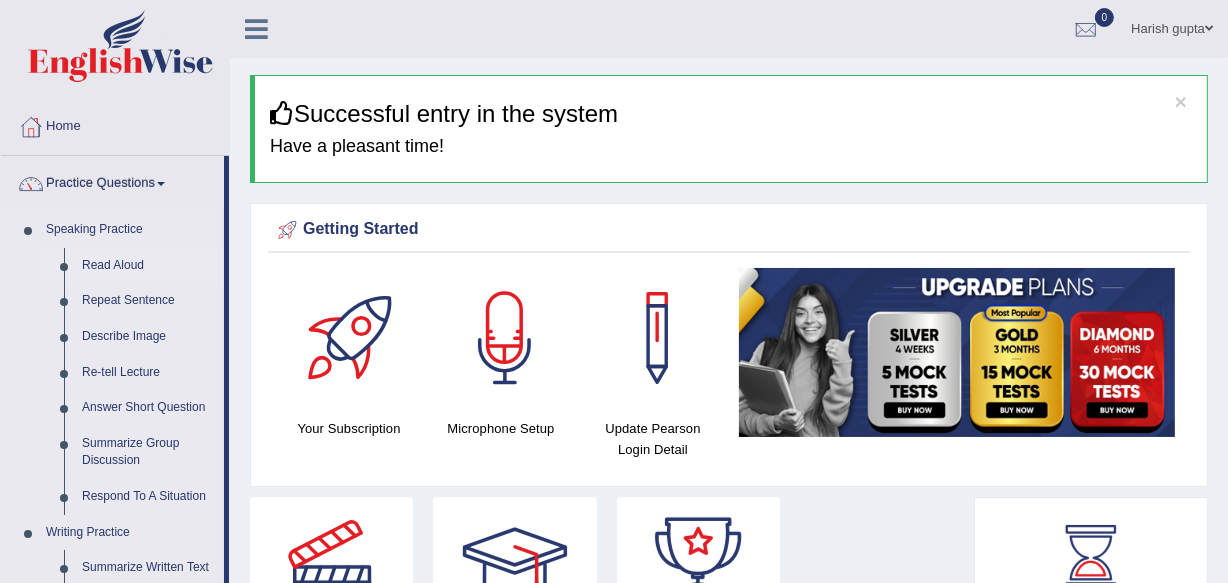 click on "Read Aloud" at bounding box center (148, 266) 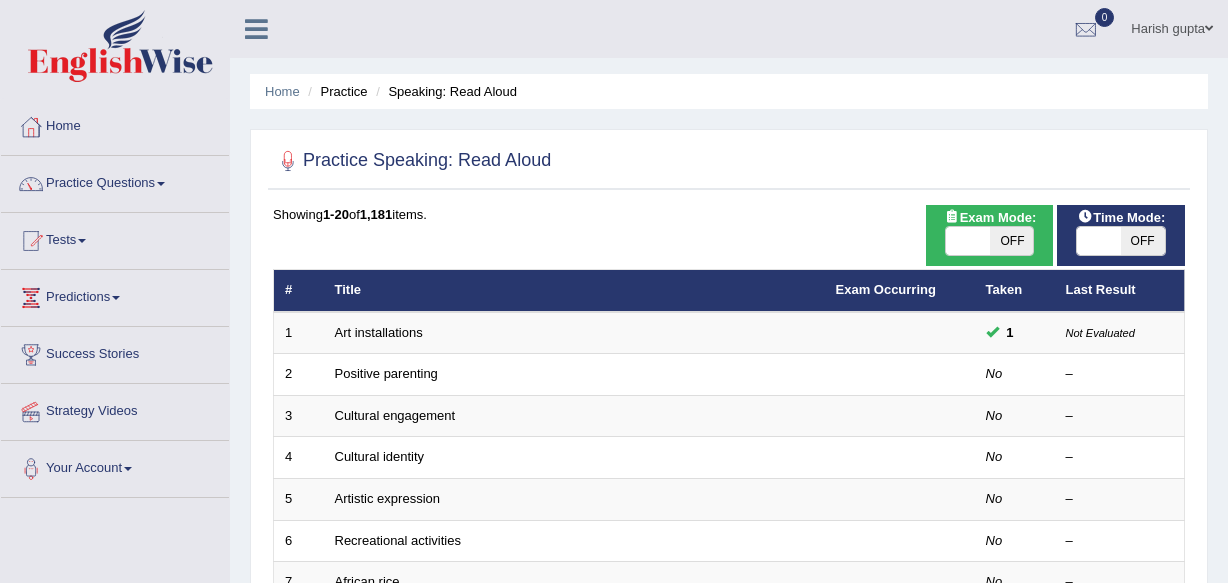 scroll, scrollTop: 0, scrollLeft: 0, axis: both 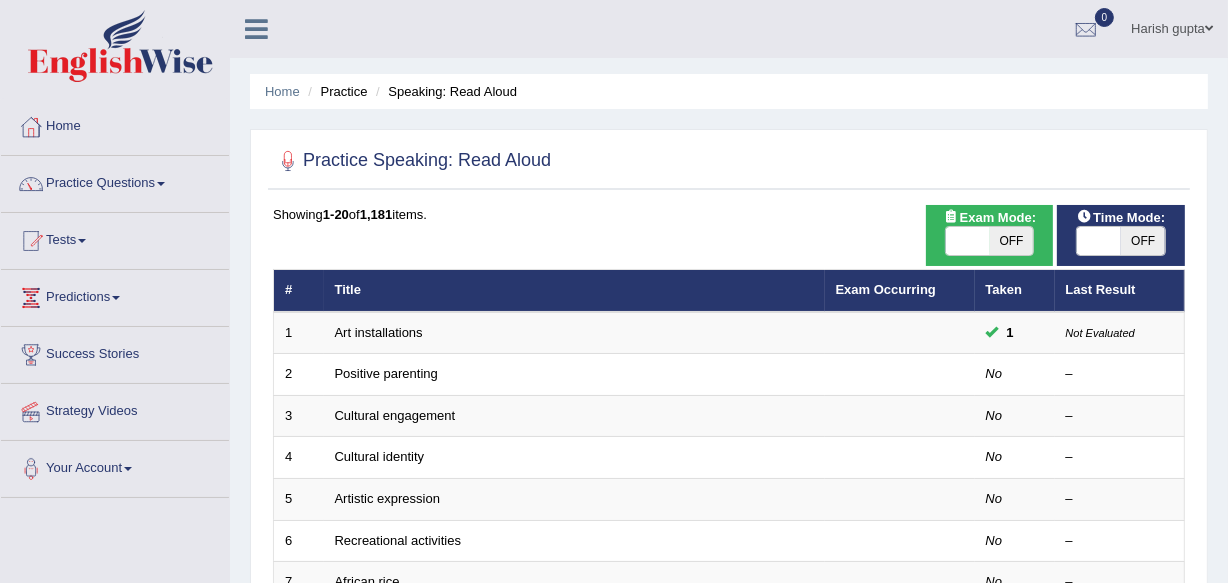 click on "OFF" at bounding box center [1012, 241] 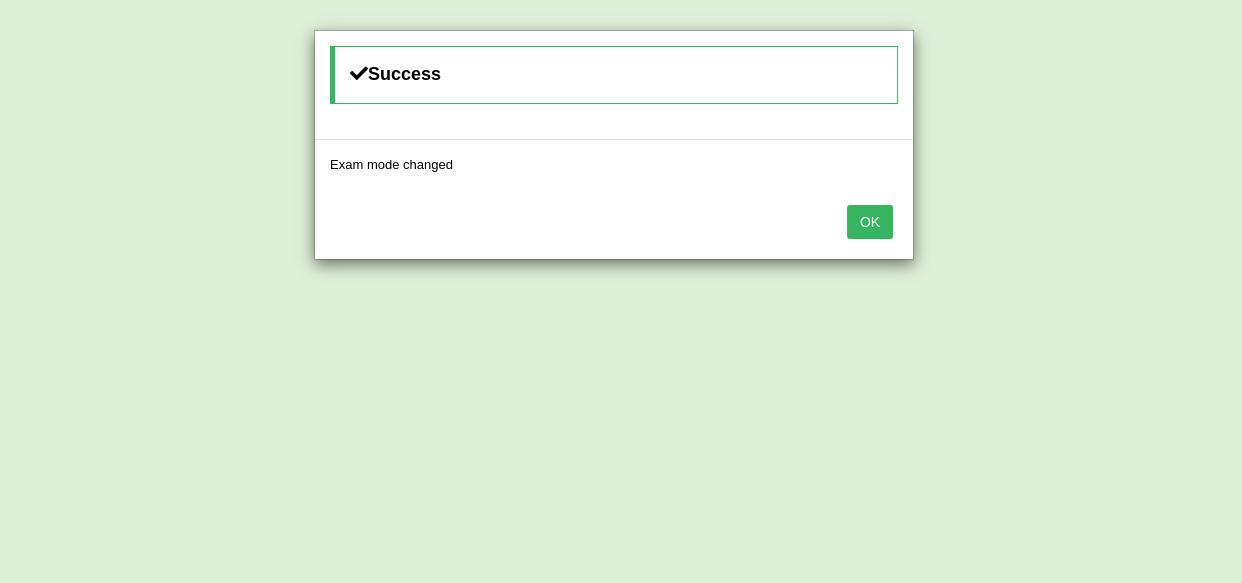 click on "OK" at bounding box center (870, 222) 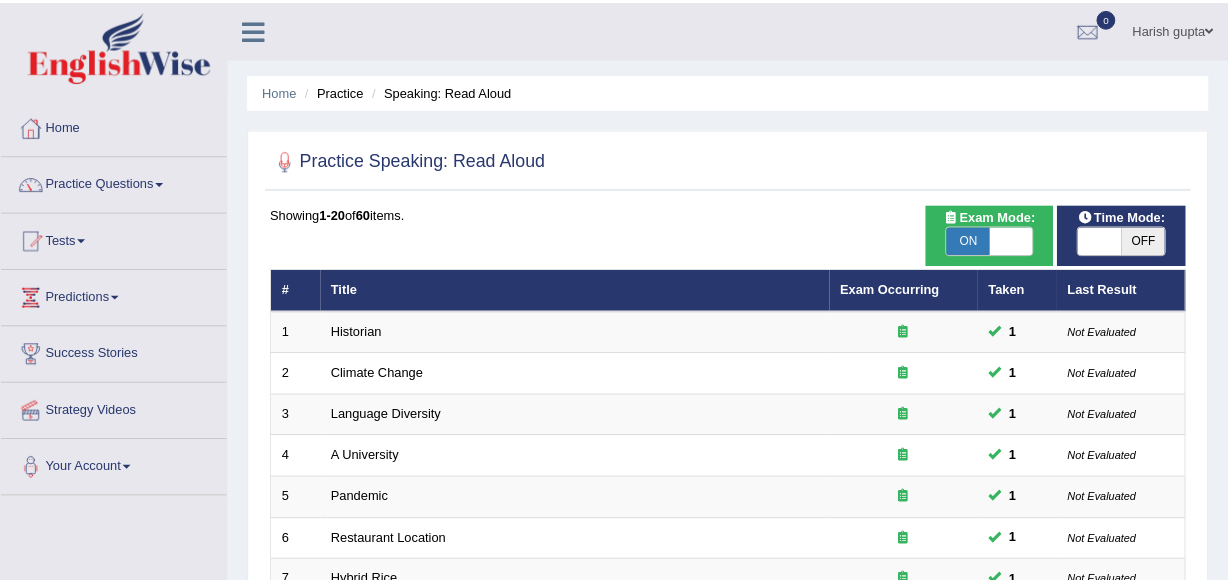 scroll, scrollTop: 0, scrollLeft: 0, axis: both 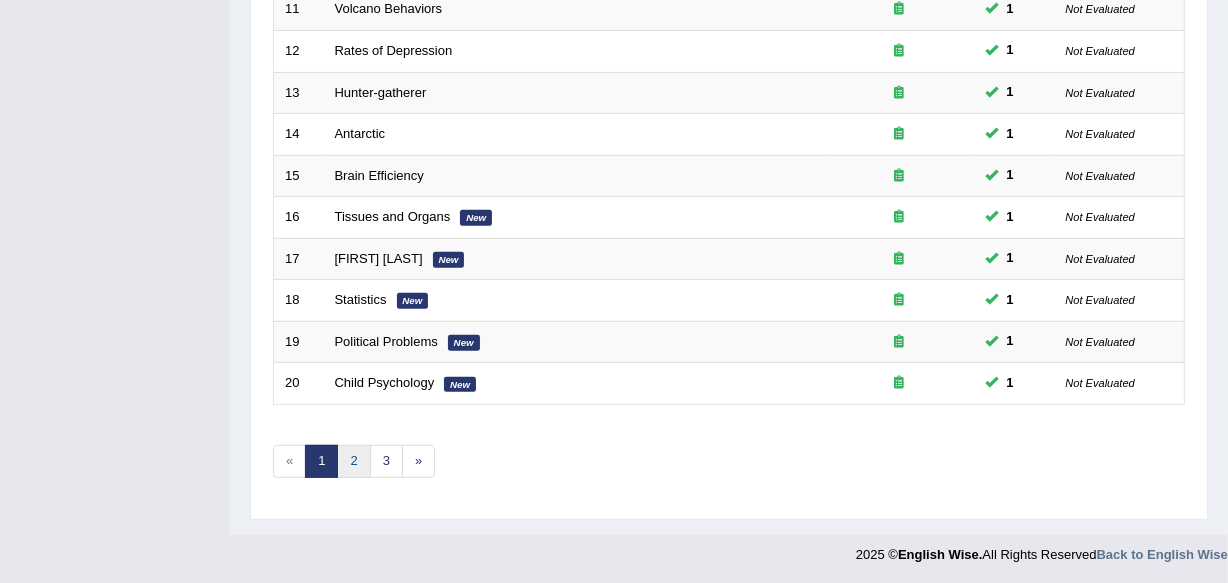 click on "2" at bounding box center [353, 461] 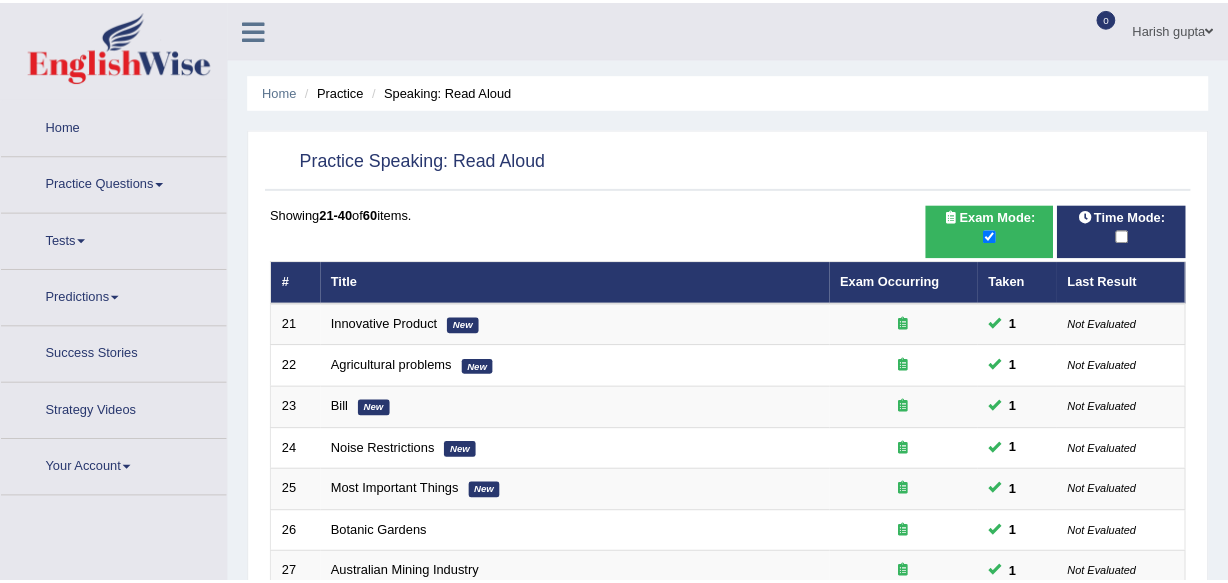 scroll, scrollTop: 0, scrollLeft: 0, axis: both 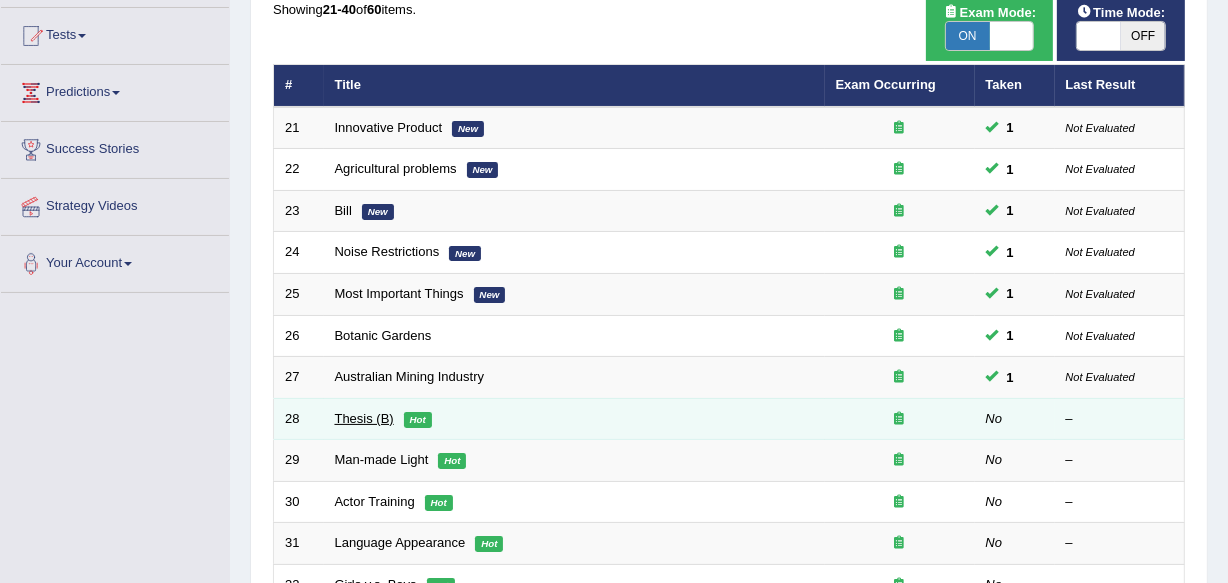 click on "Thesis (B)" at bounding box center [364, 418] 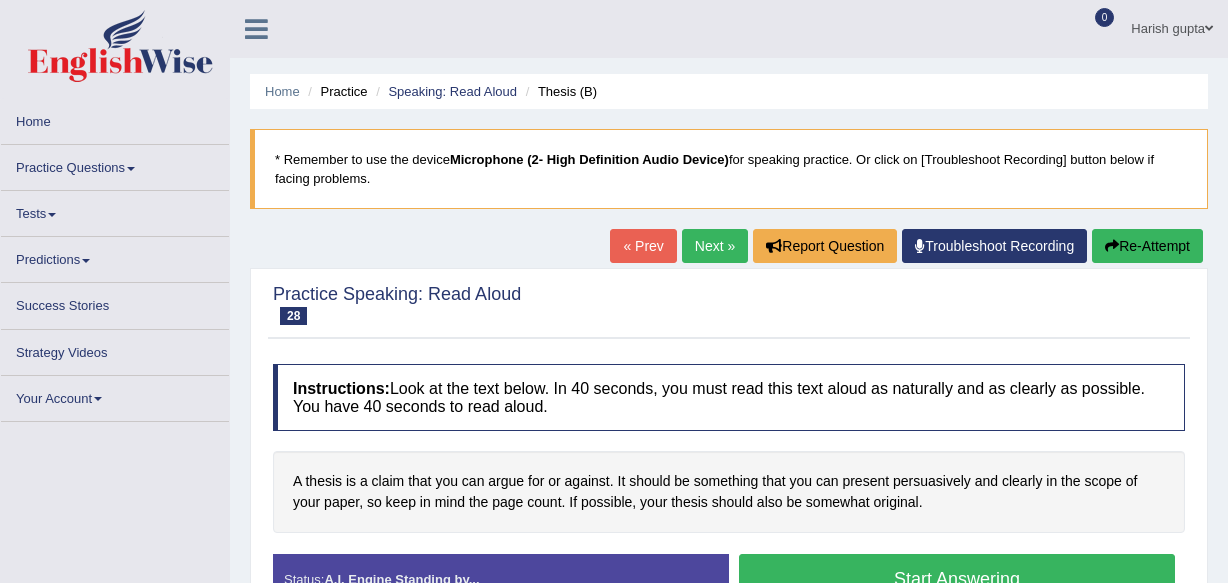 scroll, scrollTop: 0, scrollLeft: 0, axis: both 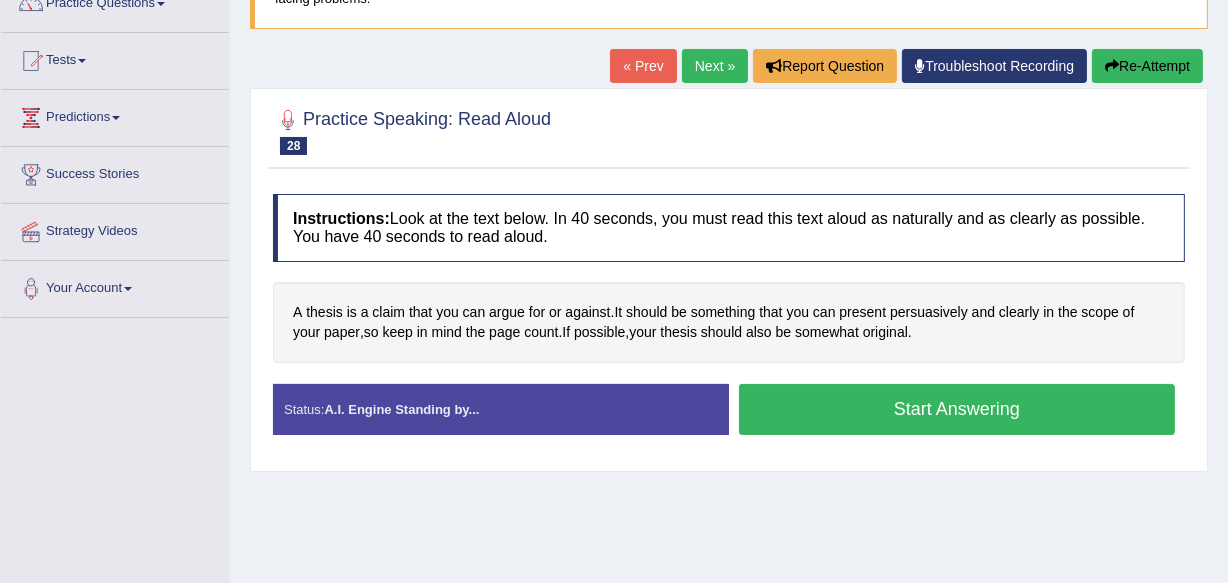 click on "Status:  A.I. Engine Standing by..." at bounding box center [501, 409] 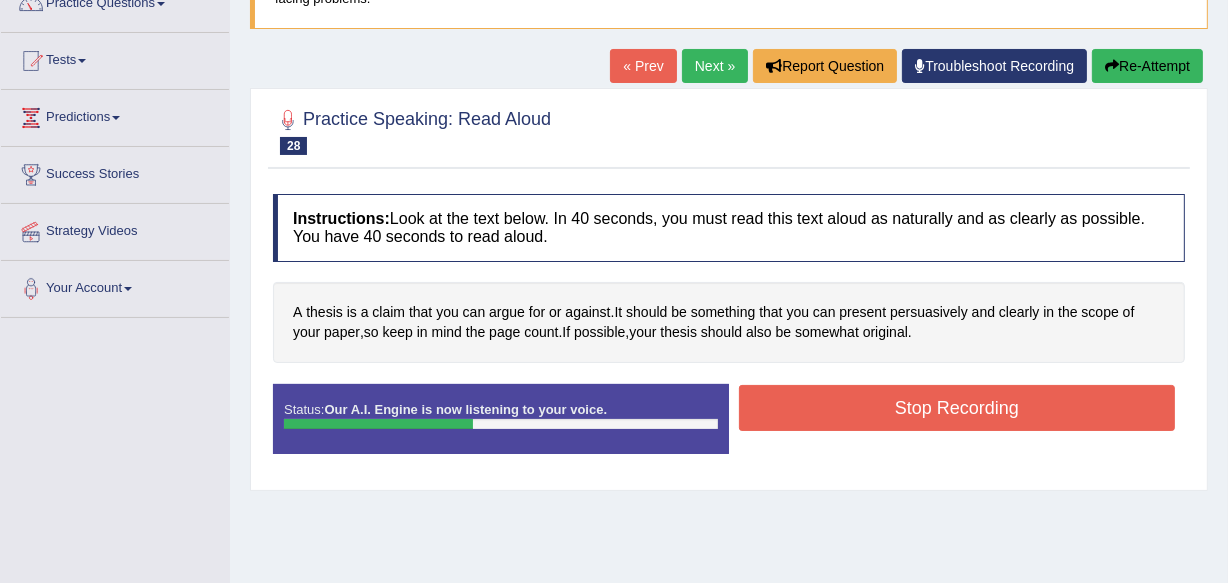 click on "Stop Recording" at bounding box center (957, 408) 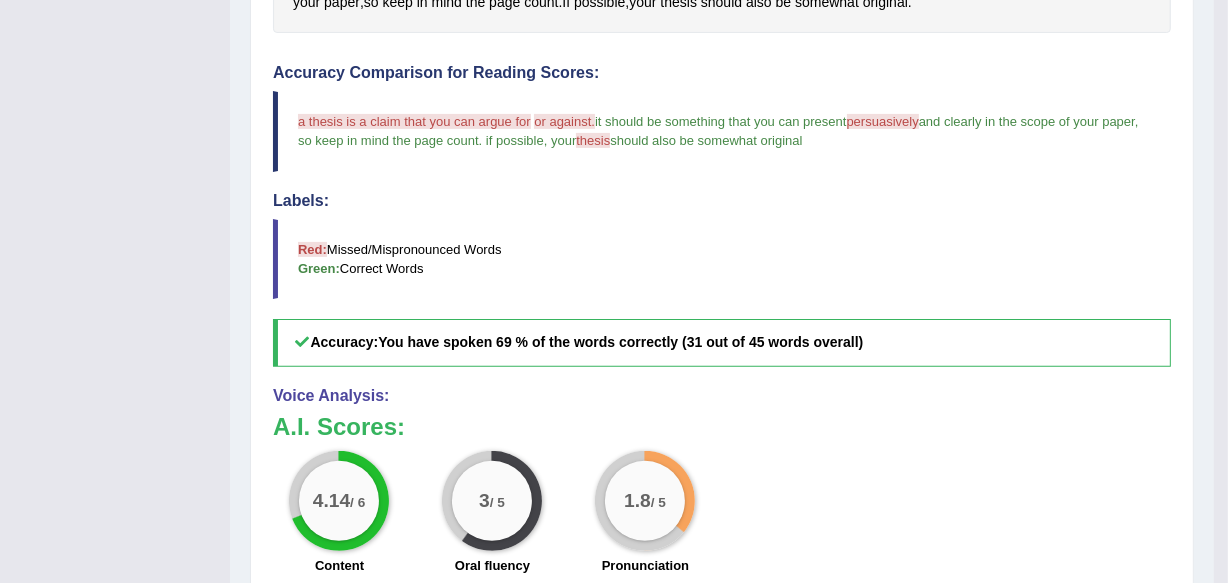 scroll, scrollTop: 513, scrollLeft: 0, axis: vertical 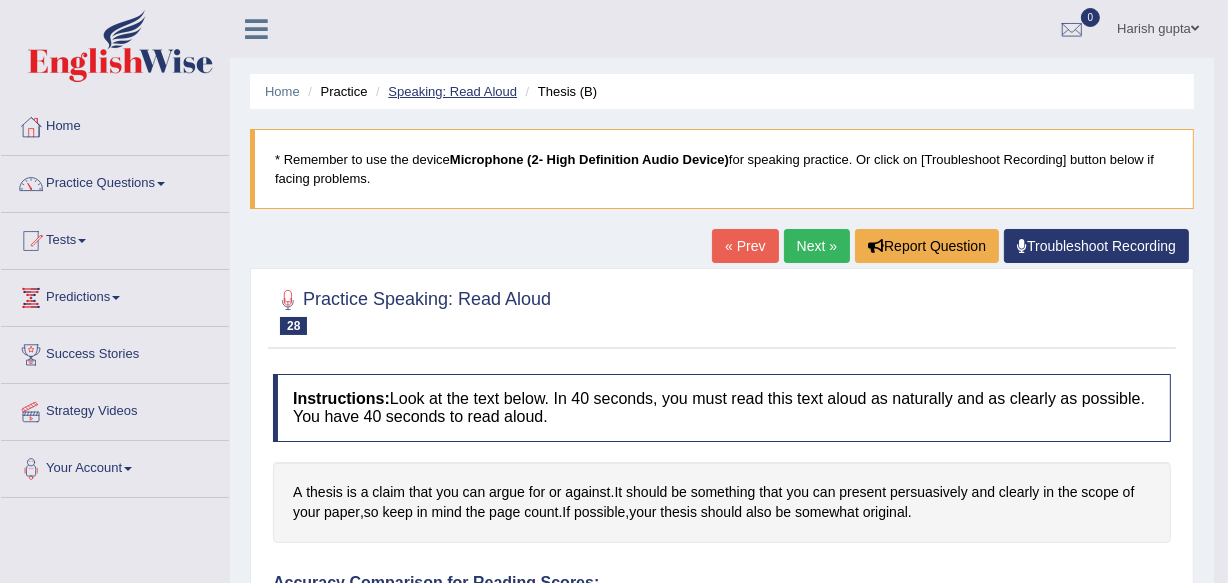 click on "Speaking: Read Aloud" at bounding box center [452, 91] 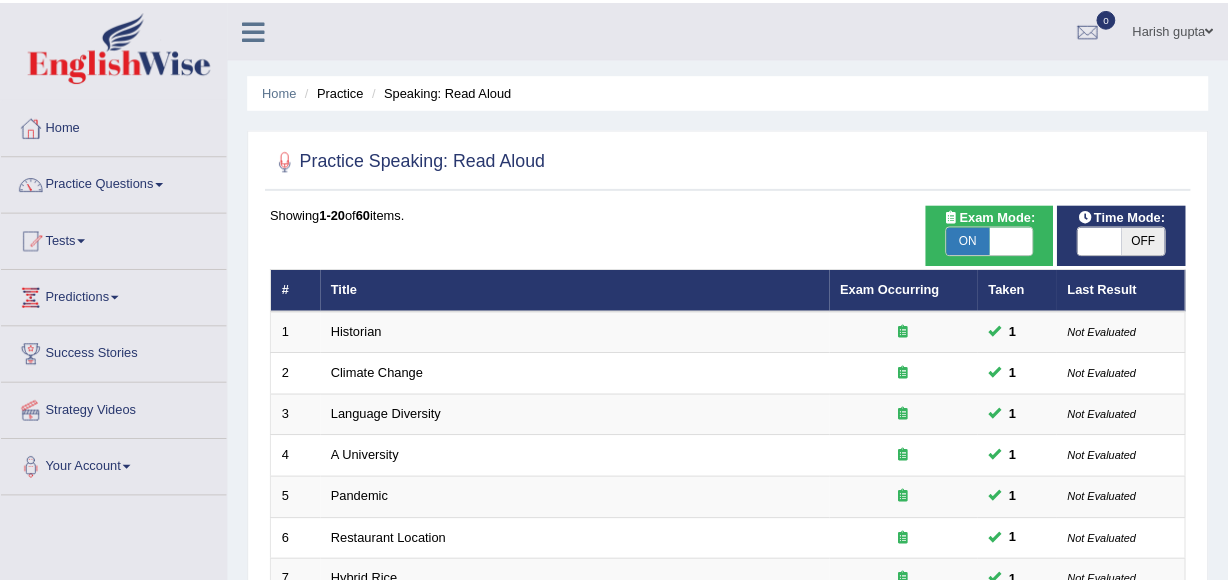 scroll, scrollTop: 0, scrollLeft: 0, axis: both 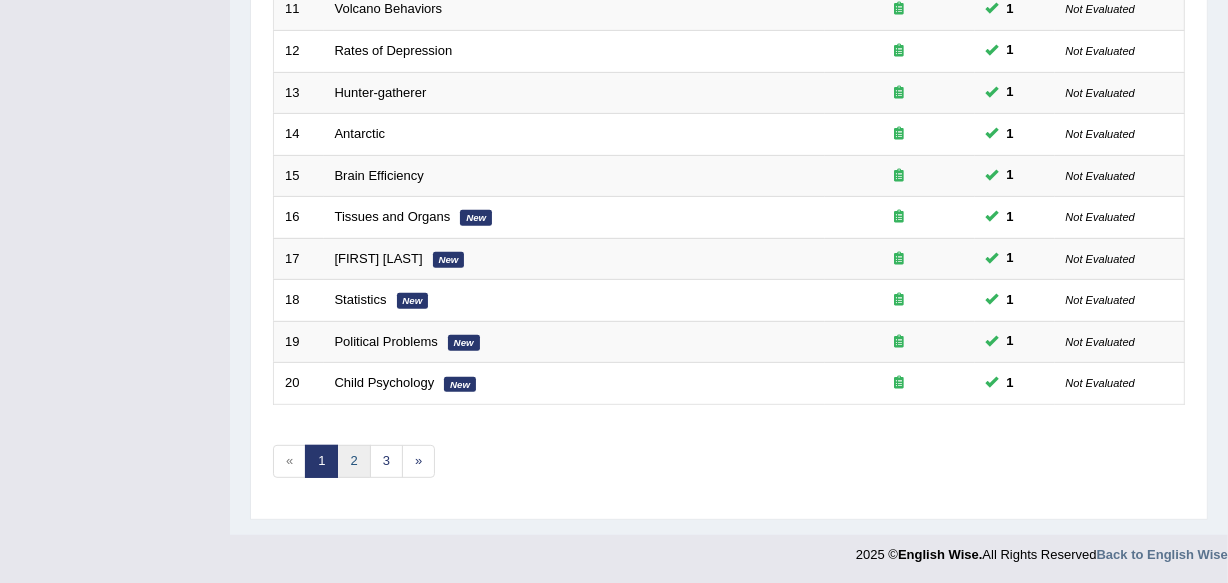 click on "2" at bounding box center [353, 461] 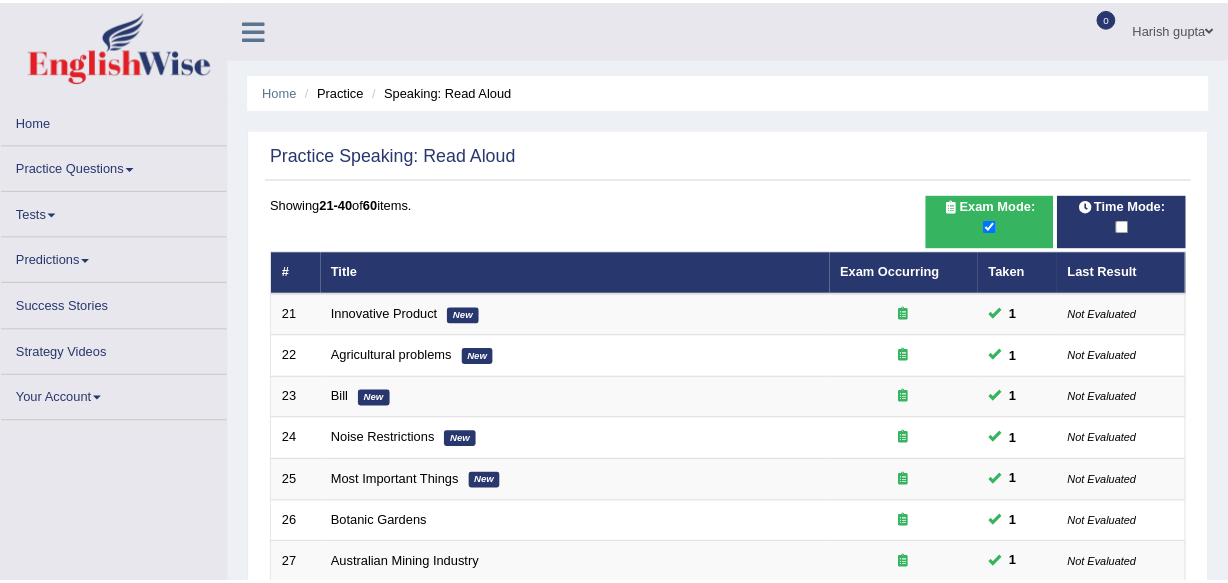 scroll, scrollTop: 0, scrollLeft: 0, axis: both 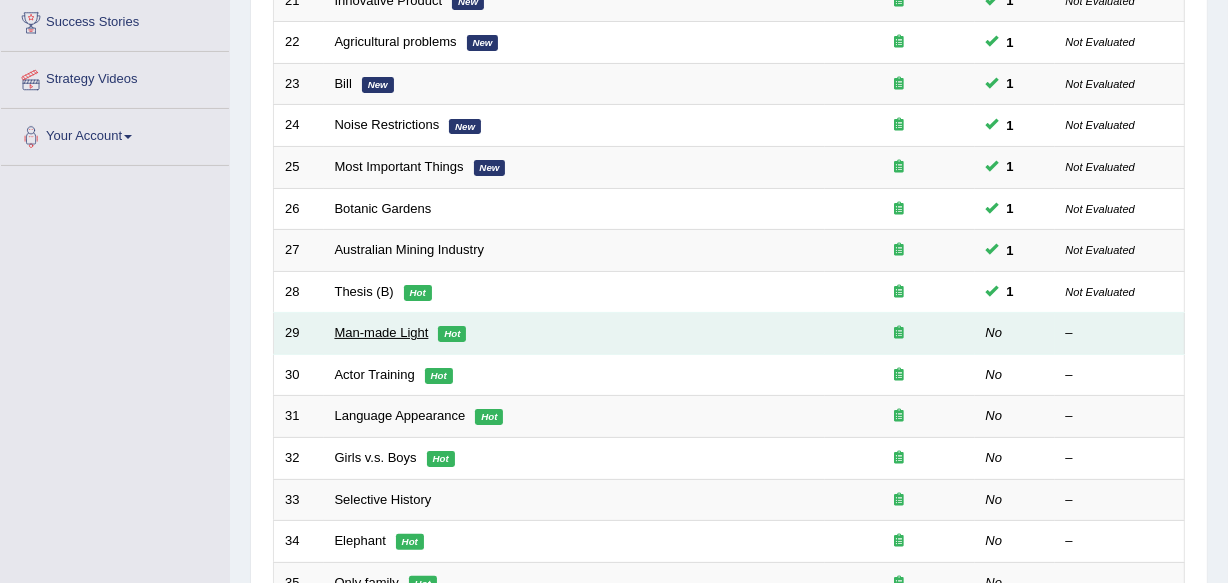 click on "Man-made Light" at bounding box center (382, 332) 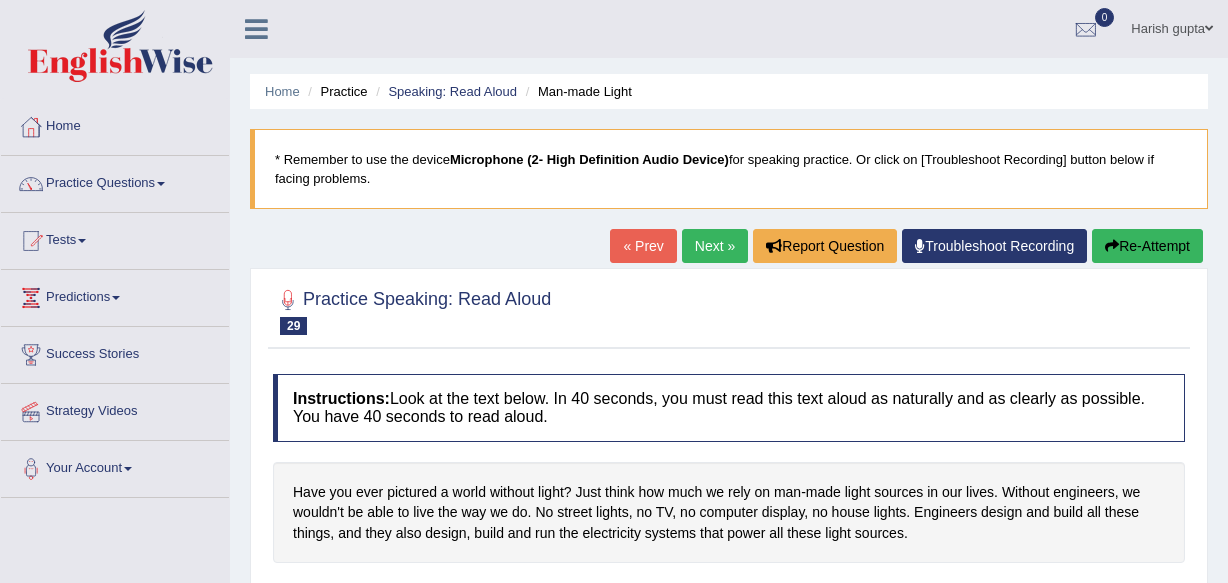 scroll, scrollTop: 0, scrollLeft: 0, axis: both 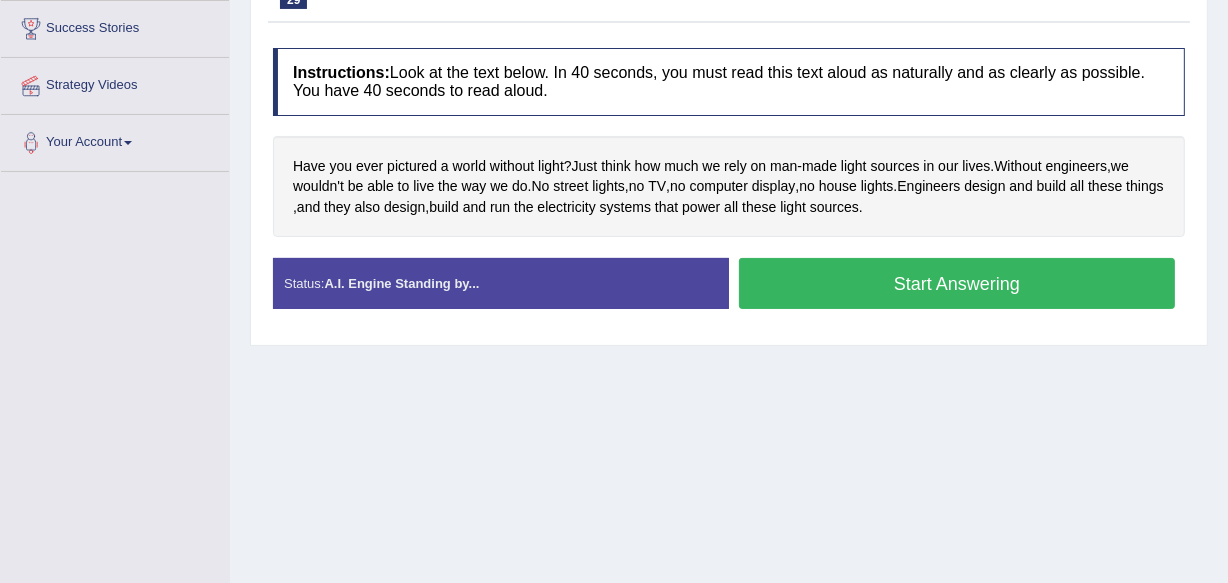 click on "Start Answering" at bounding box center [957, 283] 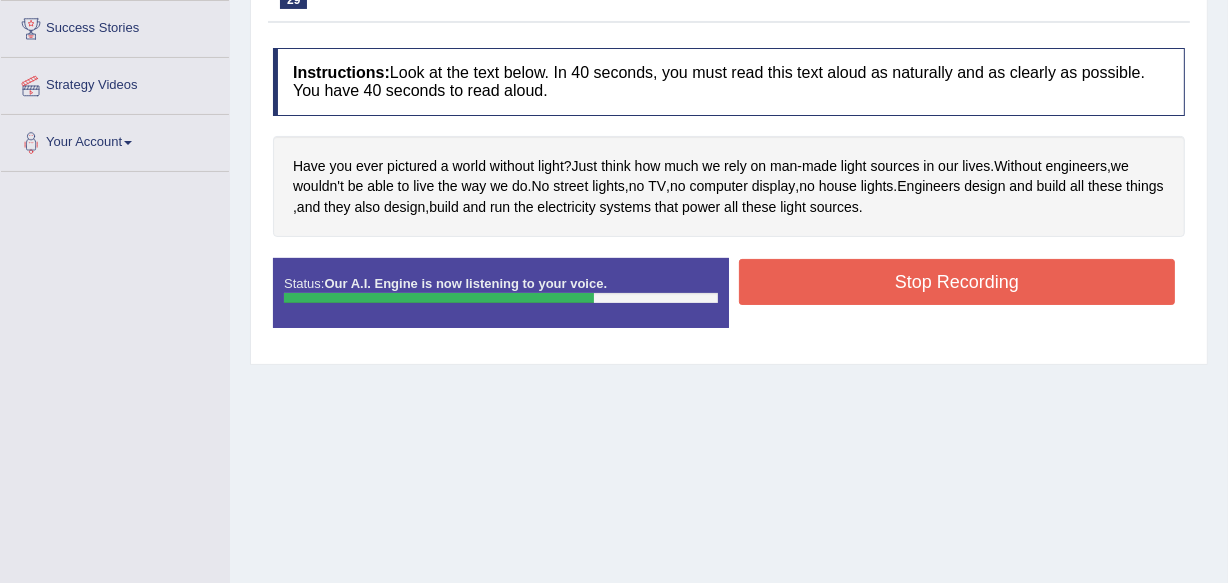 click on "Stop Recording" at bounding box center (957, 282) 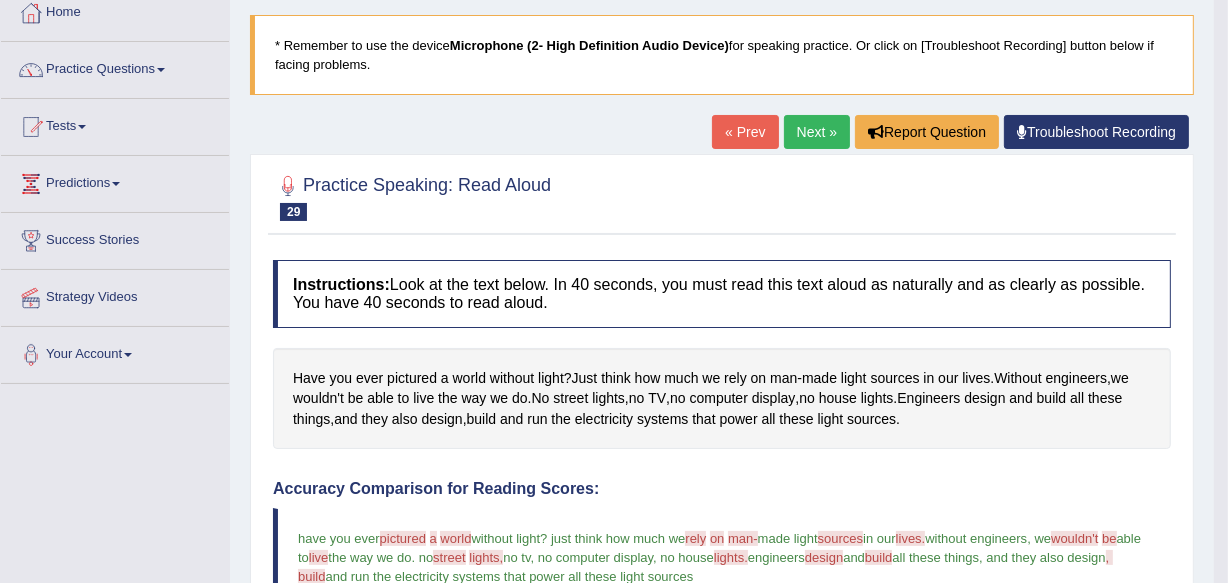scroll, scrollTop: 0, scrollLeft: 0, axis: both 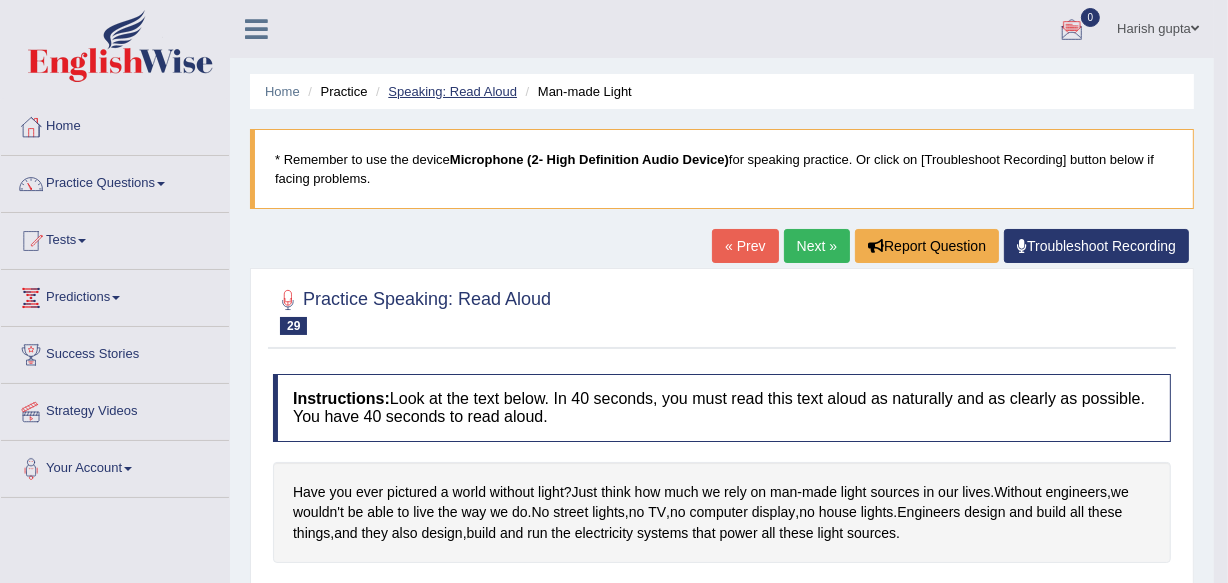 click on "Speaking: Read Aloud" at bounding box center [452, 91] 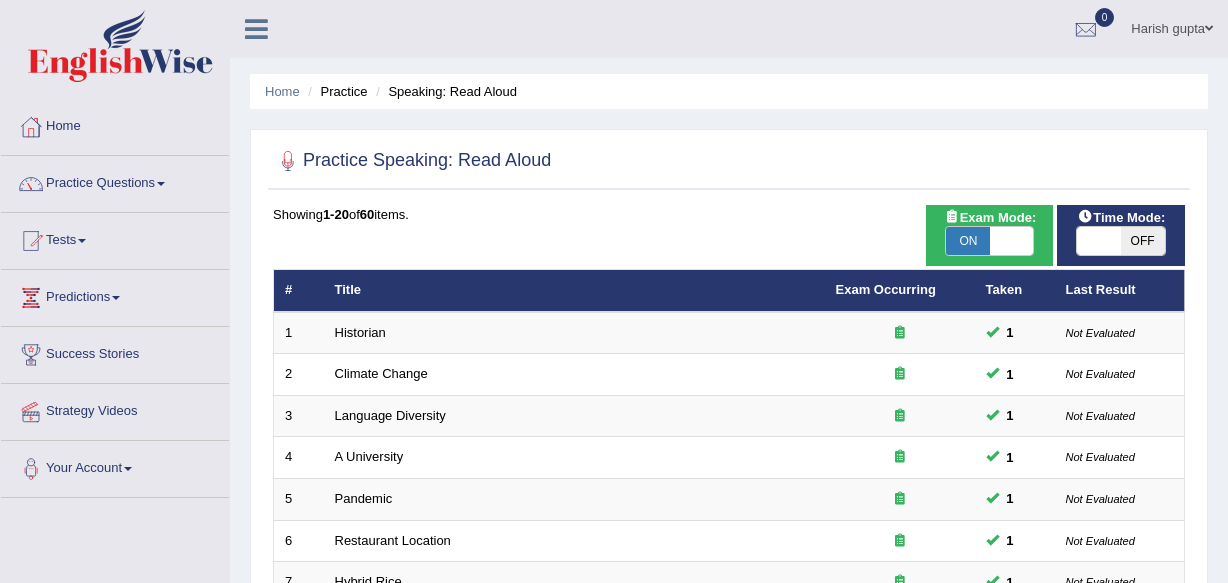 scroll, scrollTop: 0, scrollLeft: 0, axis: both 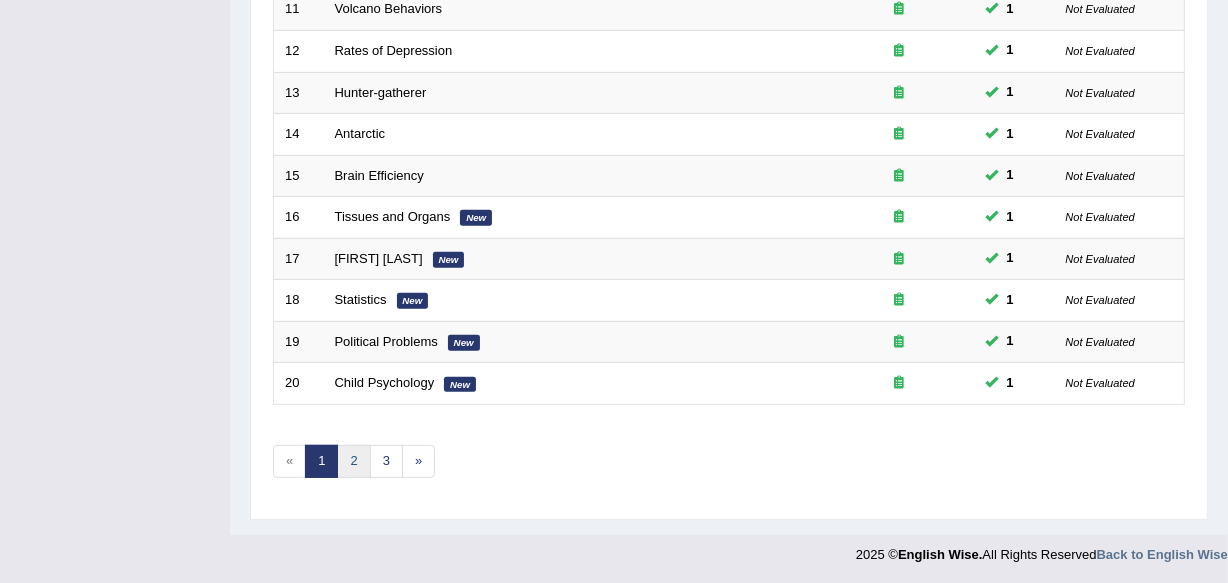click on "2" at bounding box center [353, 461] 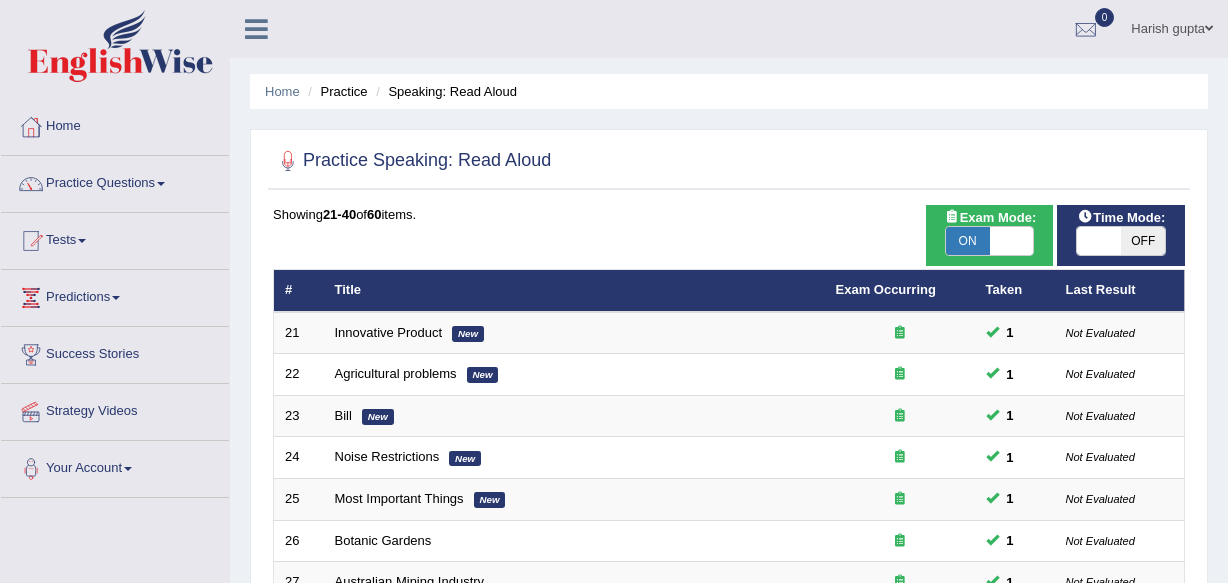 scroll, scrollTop: 0, scrollLeft: 0, axis: both 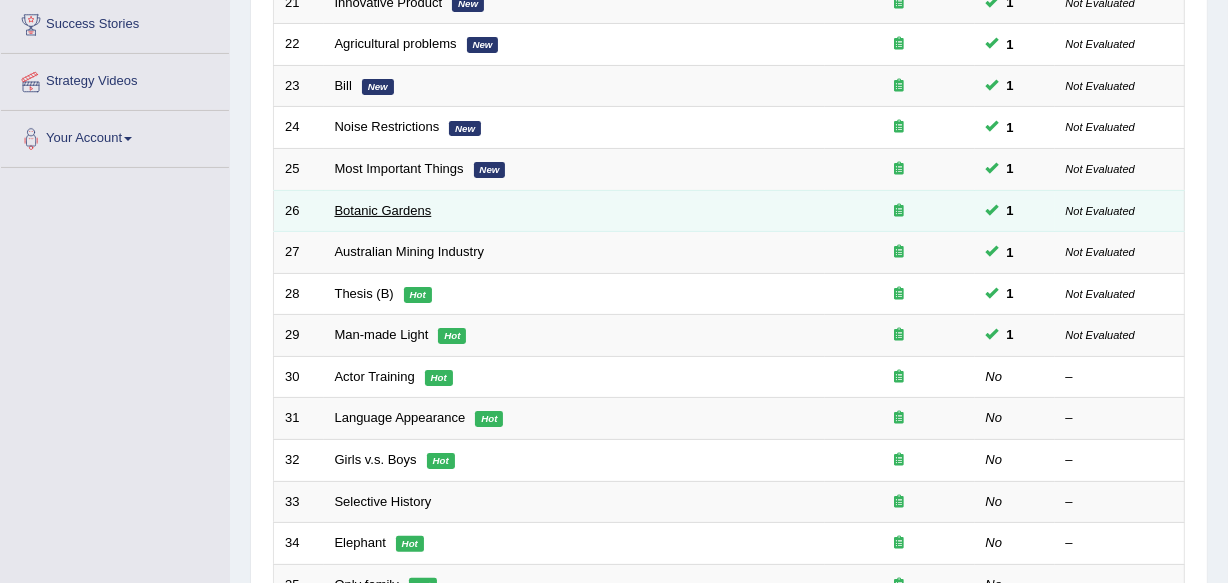 click on "Botanic Gardens" at bounding box center [383, 210] 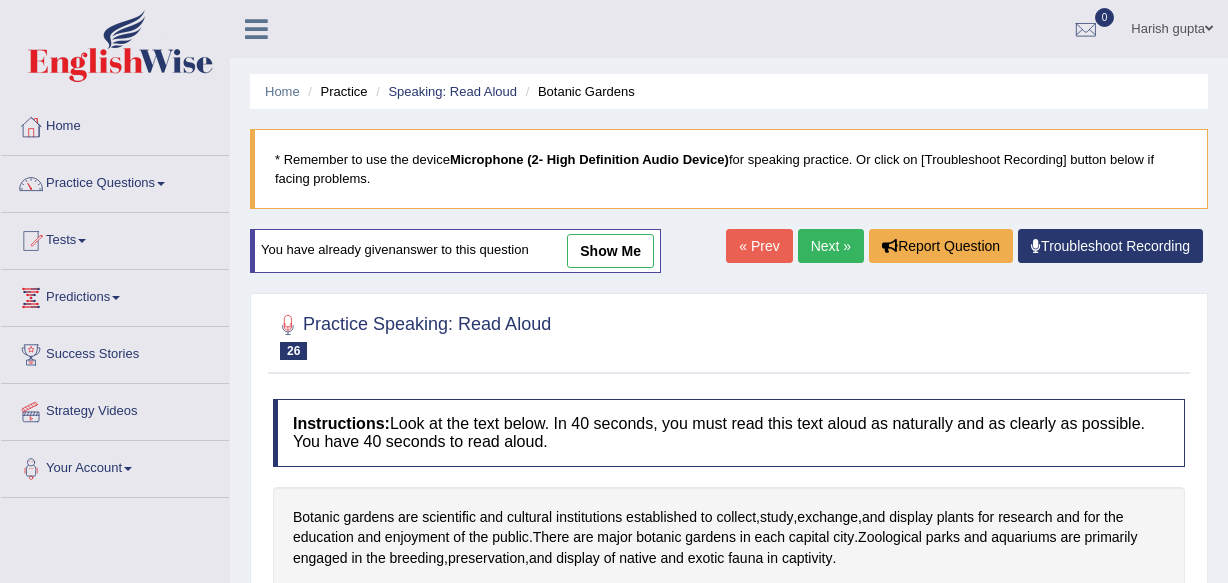 scroll, scrollTop: 0, scrollLeft: 0, axis: both 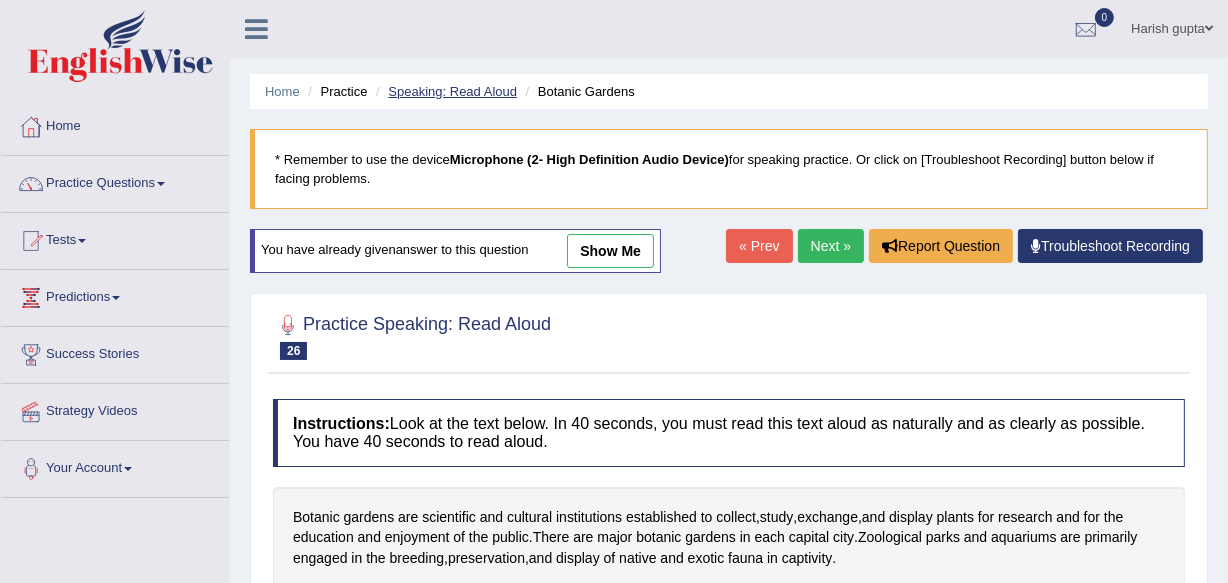 click on "Speaking: Read Aloud" at bounding box center [452, 91] 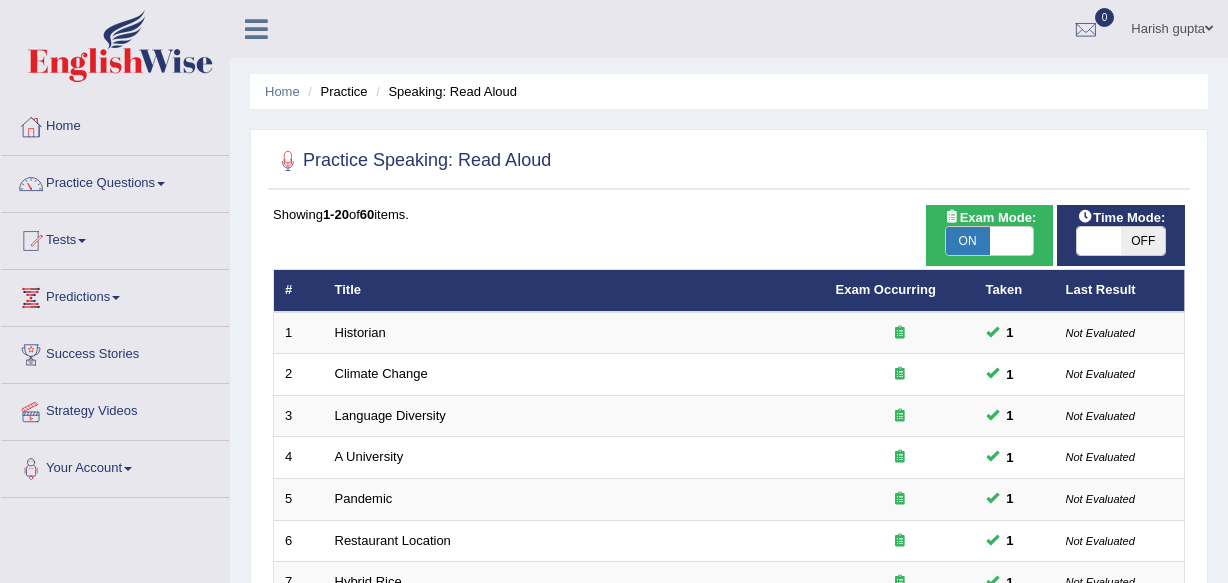 scroll, scrollTop: 0, scrollLeft: 0, axis: both 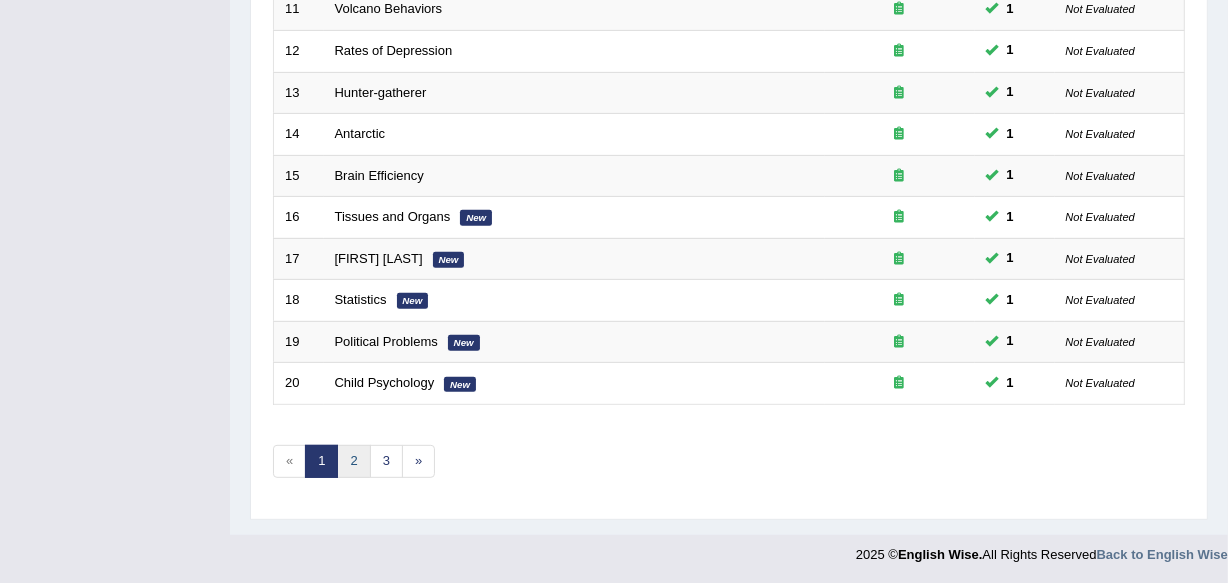 click on "2" at bounding box center (353, 461) 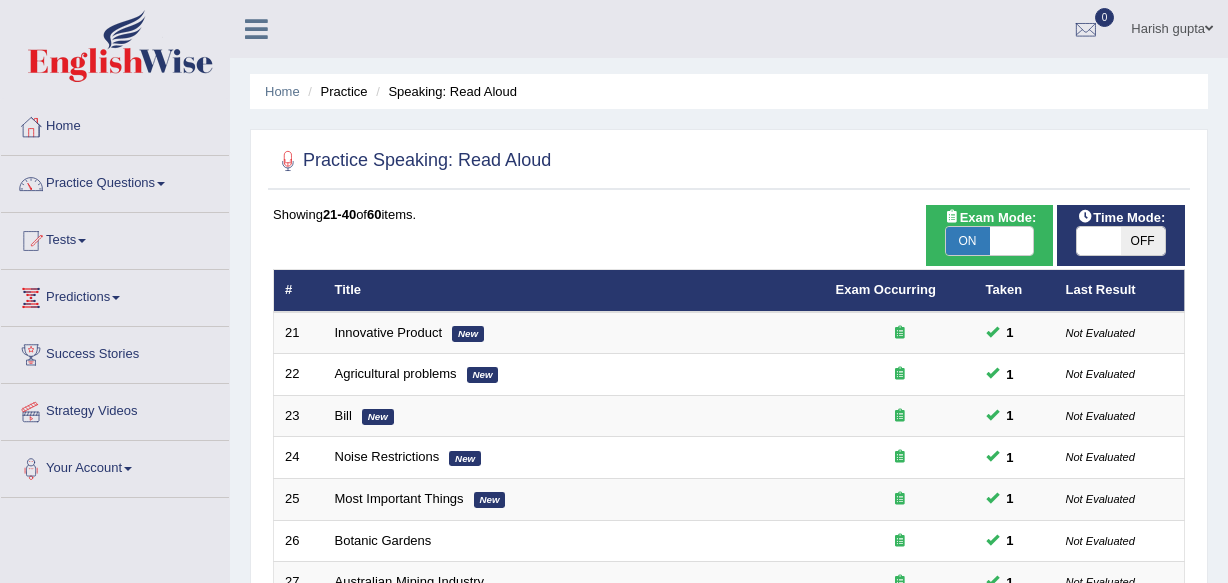 scroll, scrollTop: 0, scrollLeft: 0, axis: both 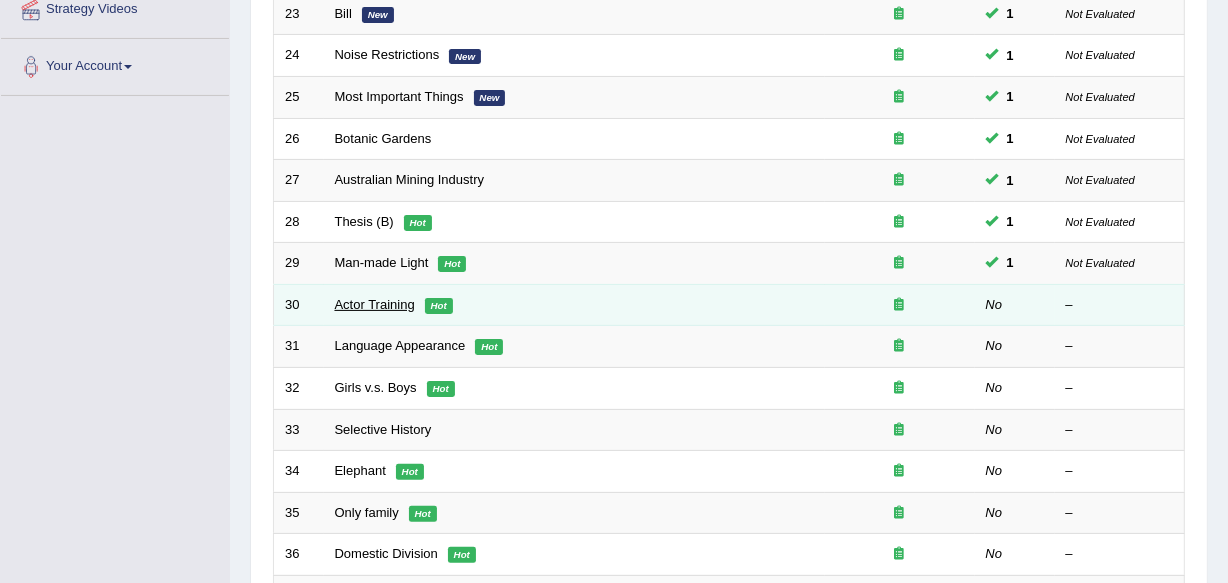 click on "Actor Training" at bounding box center [375, 304] 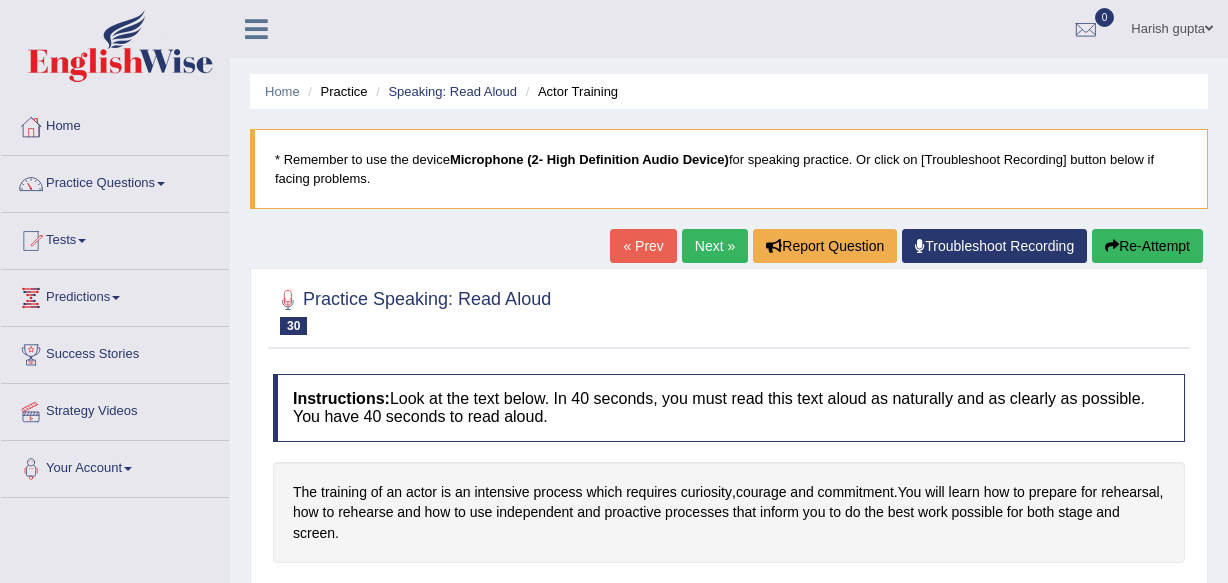 scroll, scrollTop: 0, scrollLeft: 0, axis: both 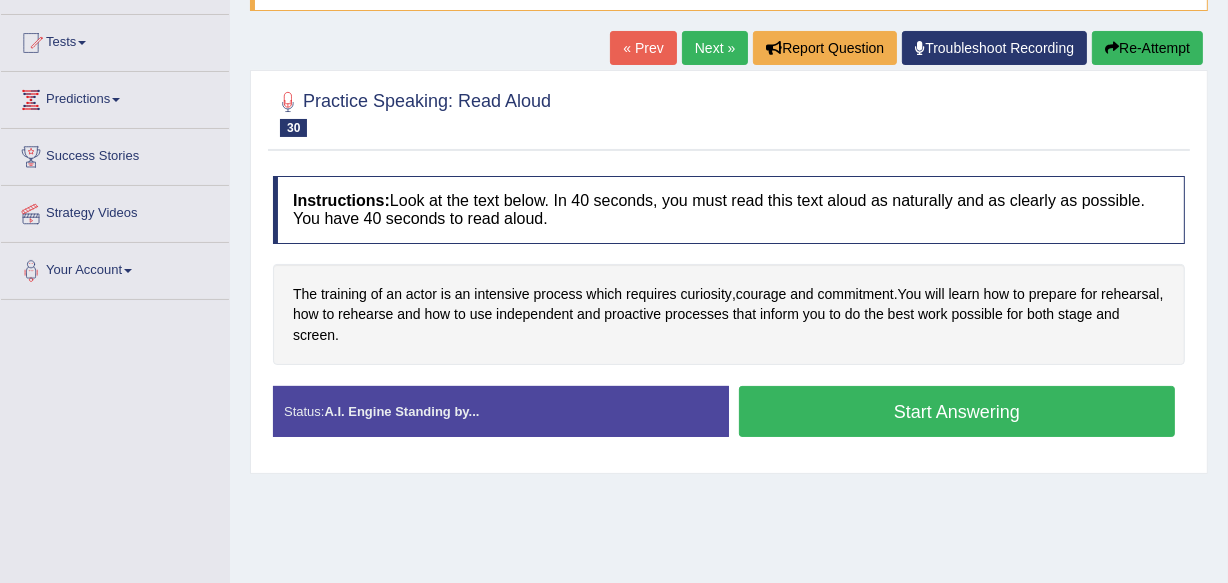 click on "Start Answering" at bounding box center (957, 411) 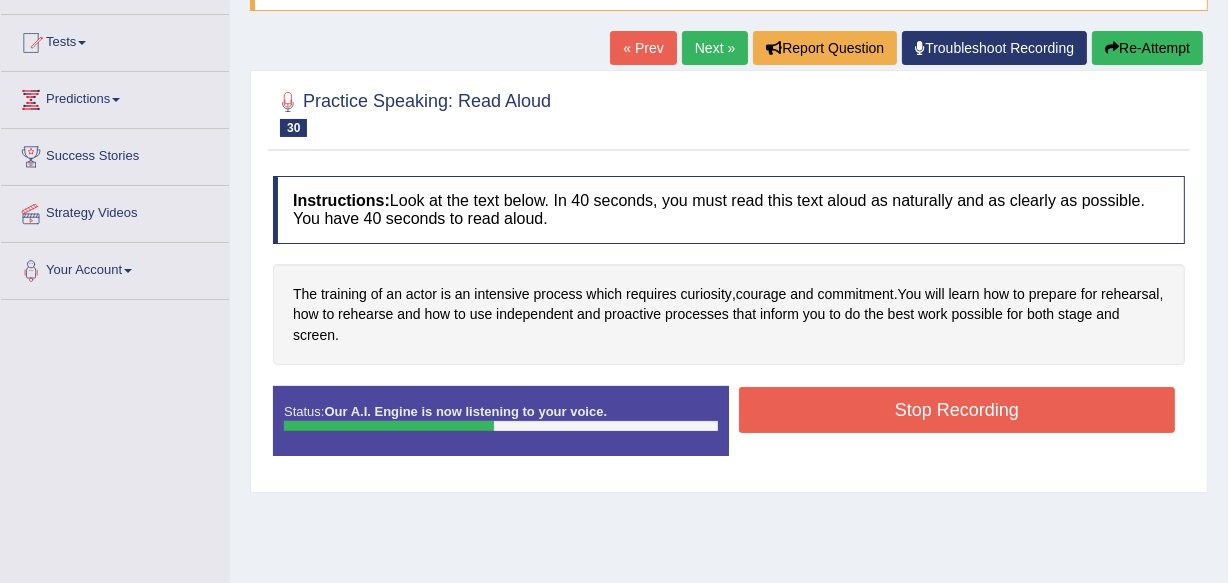 click on "Stop Recording" at bounding box center [957, 410] 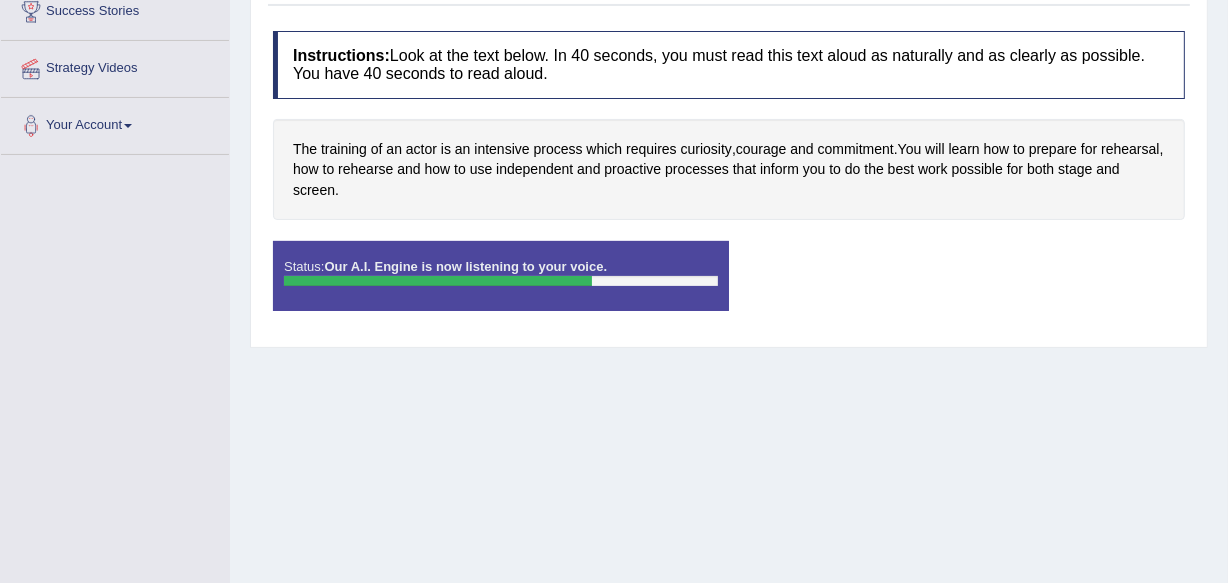 scroll, scrollTop: 341, scrollLeft: 0, axis: vertical 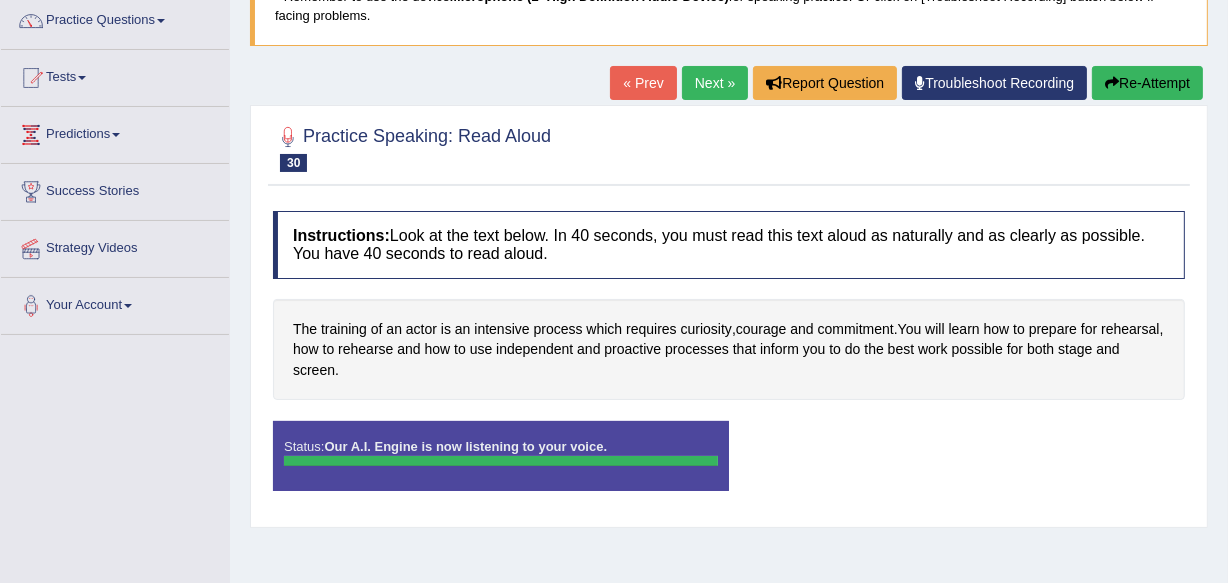 click on "Instructions:  Look at the text below. In 40 seconds, you must read this text aloud as naturally and as clearly as possible. You have 40 seconds to read aloud.
The   training   of   an   actor   is   an   intensive   process   which   requires   curiosity ,  courage   and   commitment .  You   will   learn   how   to   prepare   for   rehearsal ,  how   to   rehearse   and   how   to   use   independent   and   proactive   processes   that   inform   you   to   do   the   best   work   possible   for   both   stage   and   screen . Created with Highcharts 7.1.2 Too low Too high Time Pitch meter: 0 10 20 30 40 Created with Highcharts 7.1.2 Great Too slow Too fast Time Speech pace meter: 0 10 20 30 40 Accuracy Comparison for Reading Scores: Labels:
Red:  Missed/Mispronounced Words
Green:  Correct Words
Accuracy:  Voice Analysis: Your Response: 90-Points (9-Bands) Sample Answer: Upgrade Now Explanation:  Upgrade Now Status:" at bounding box center (729, 359) 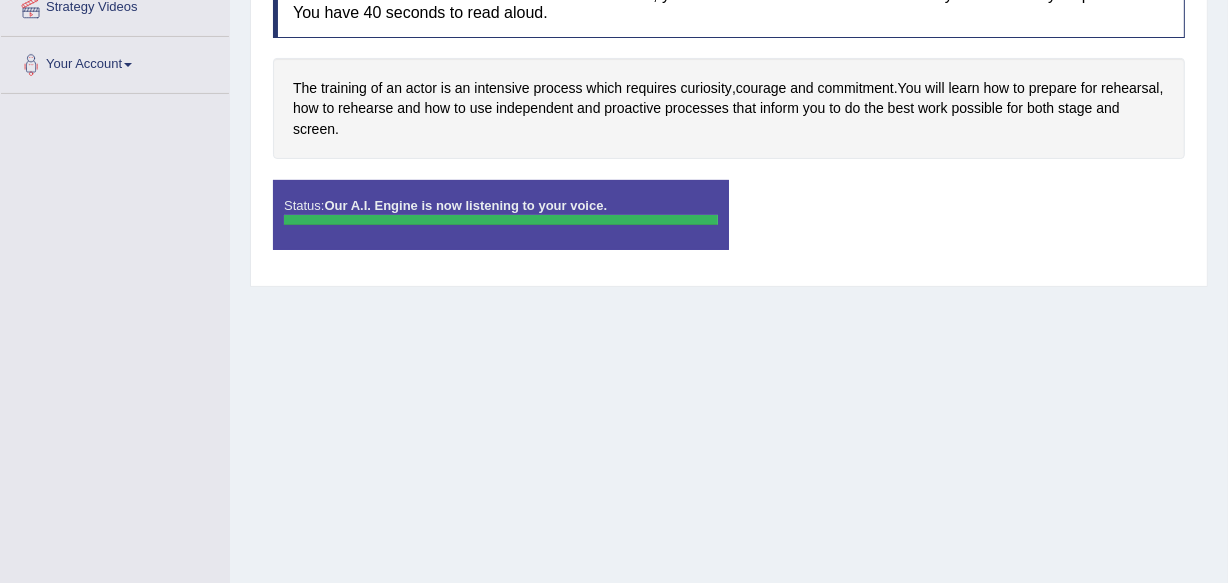 scroll, scrollTop: 410, scrollLeft: 0, axis: vertical 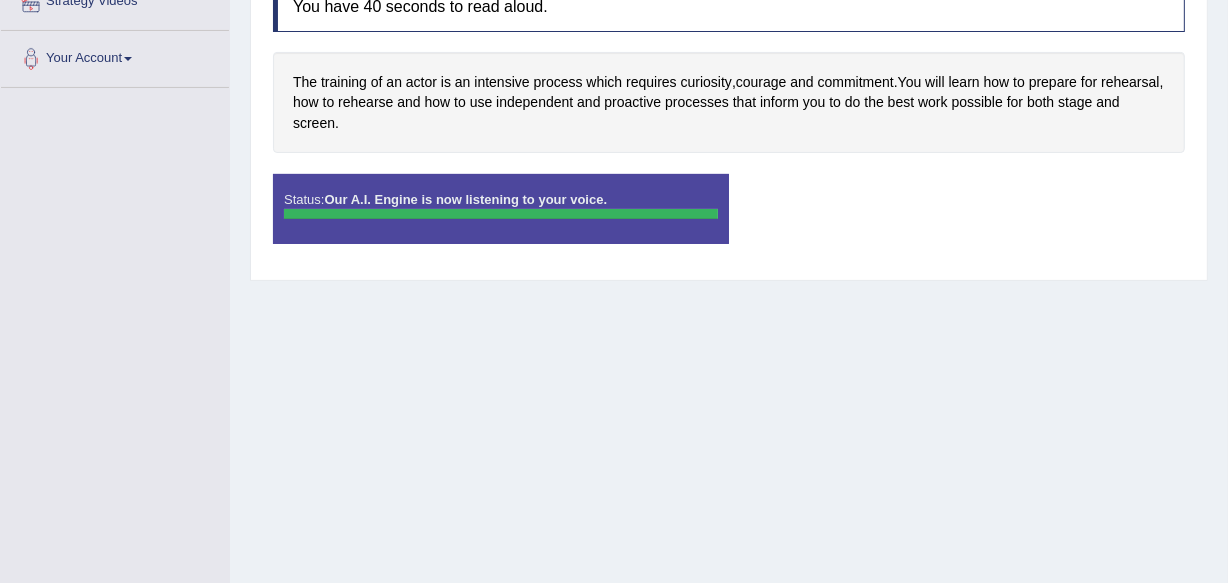 click on "Status:  Our A.I. Engine is now listening to your voice." at bounding box center [501, 209] 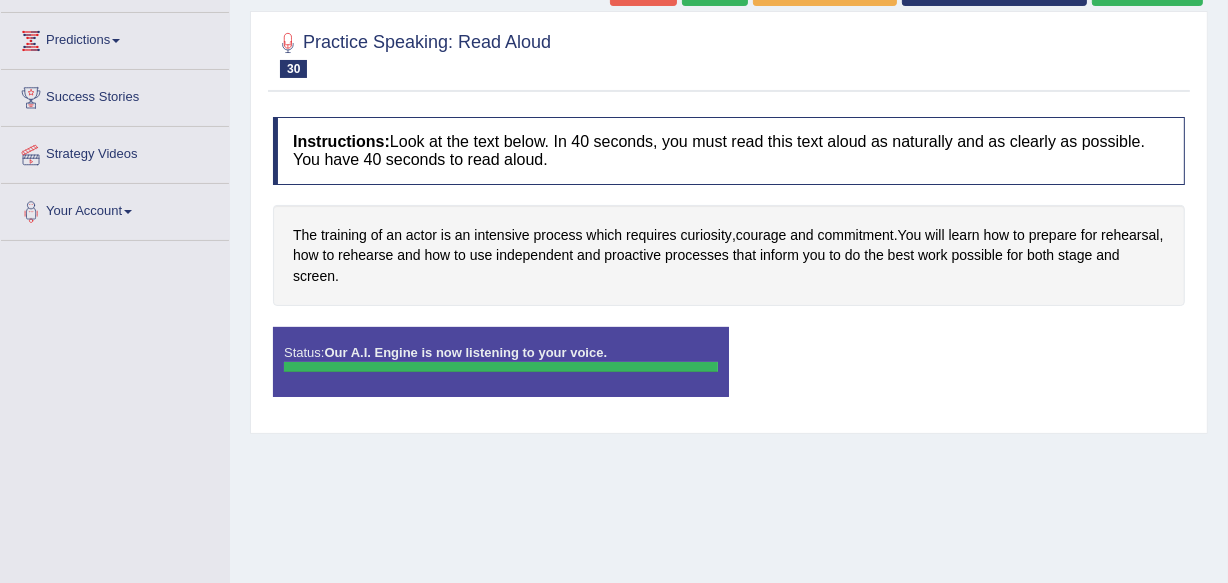 scroll, scrollTop: 244, scrollLeft: 0, axis: vertical 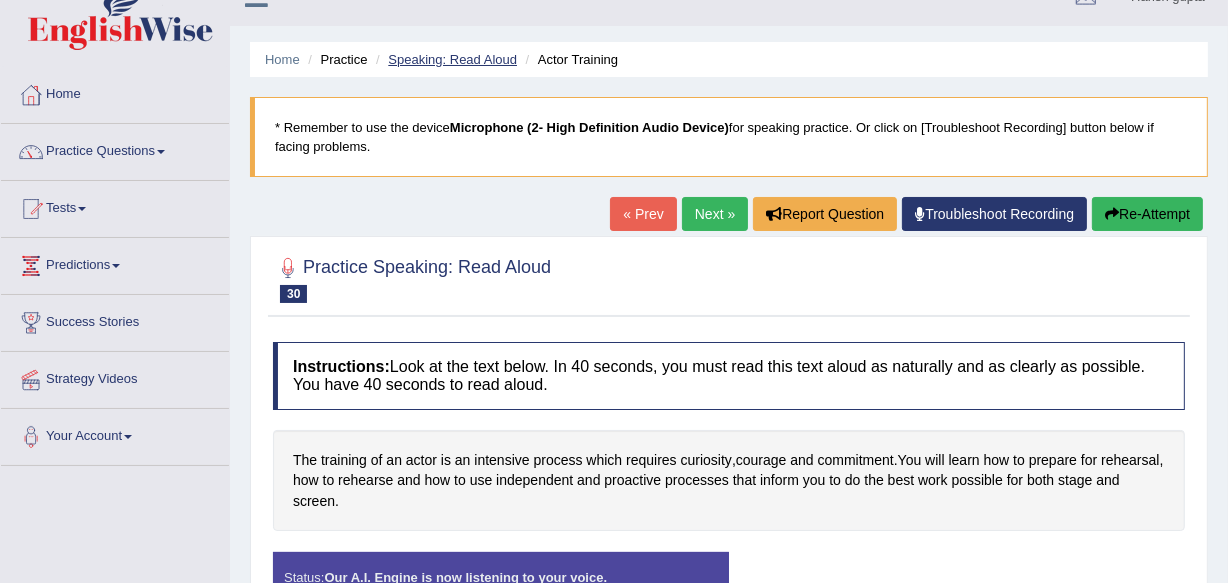 click on "Speaking: Read Aloud" at bounding box center (452, 59) 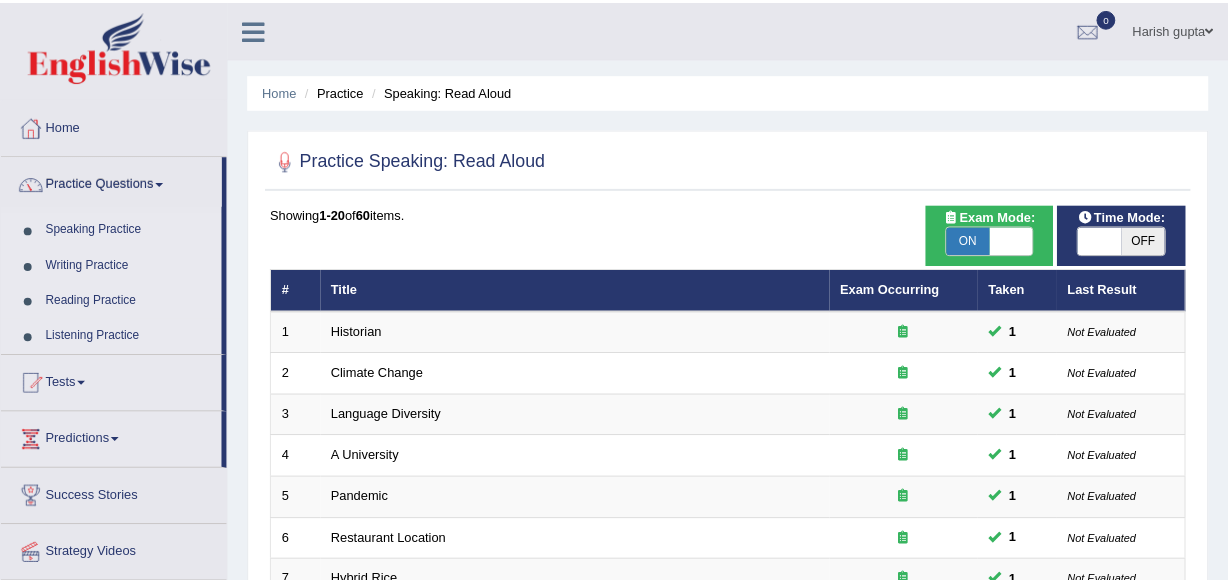 scroll, scrollTop: 0, scrollLeft: 0, axis: both 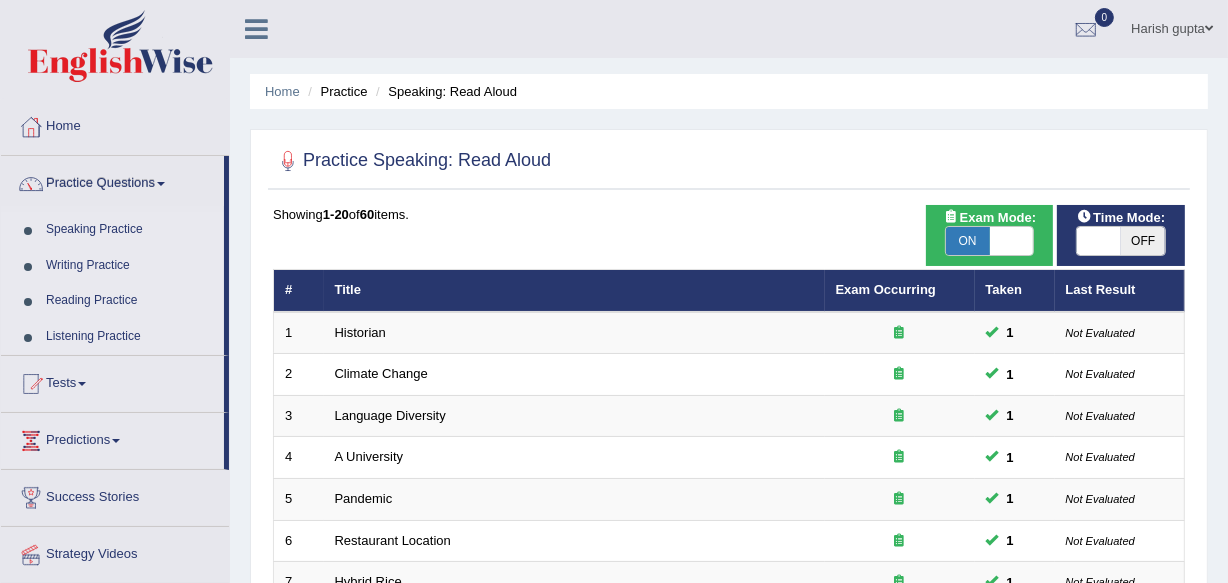 click on "Speaking Practice" at bounding box center [130, 230] 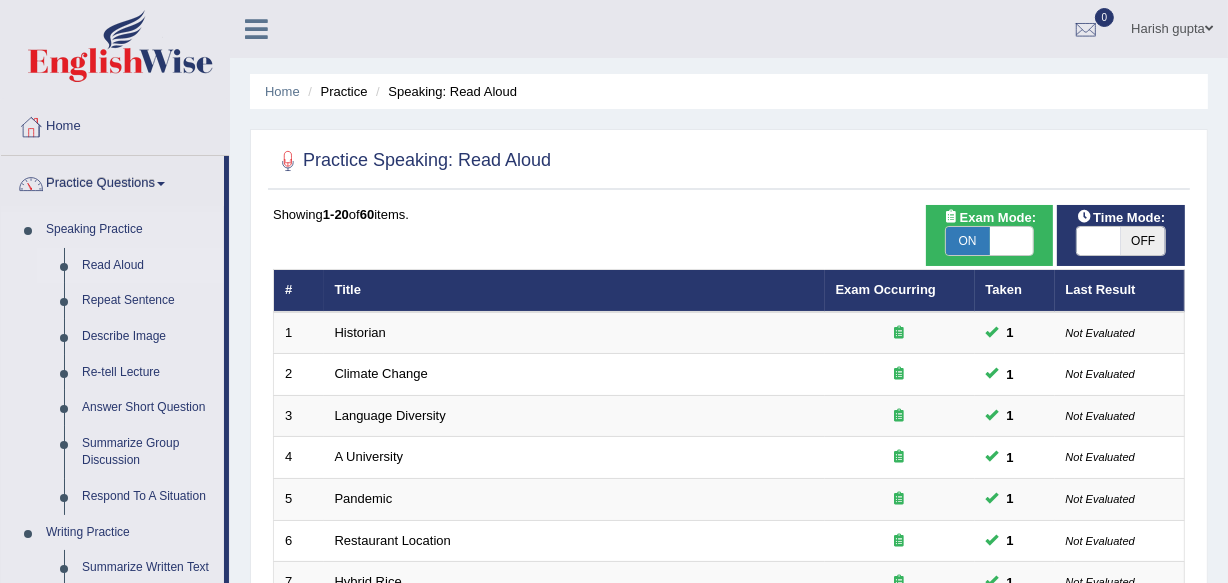 click on "Read Aloud" at bounding box center (148, 266) 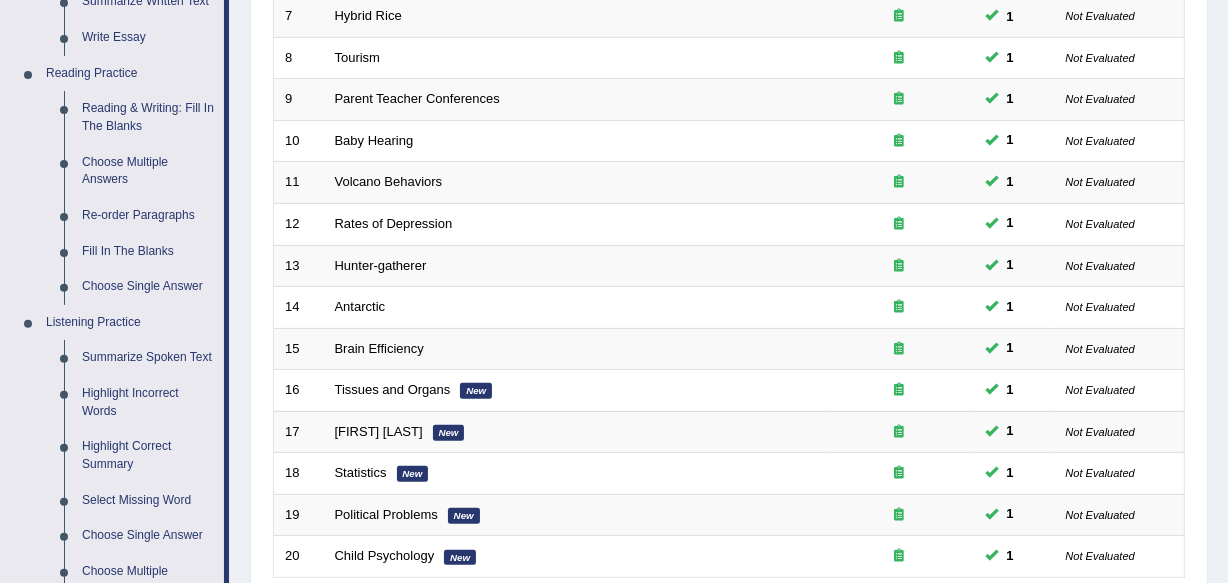 scroll, scrollTop: 563, scrollLeft: 0, axis: vertical 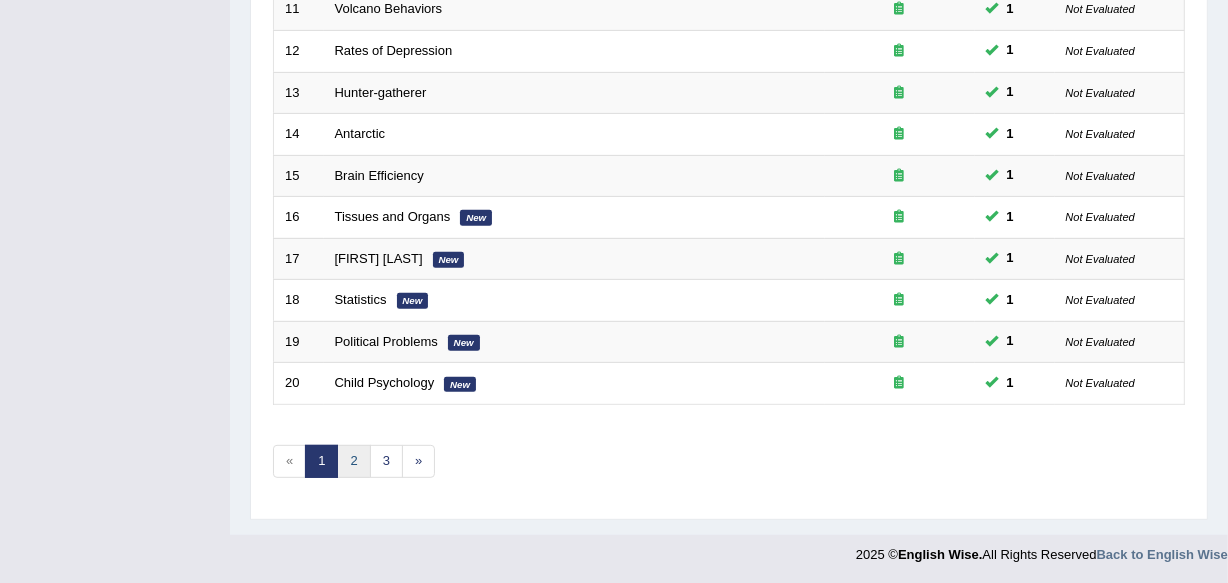click on "2" at bounding box center (353, 461) 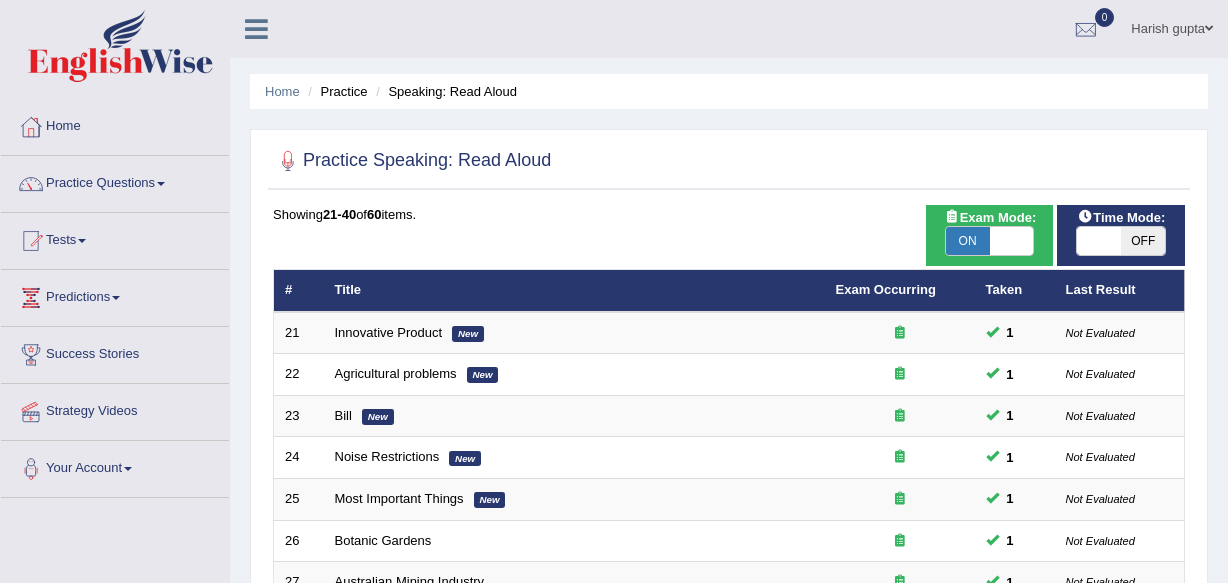 scroll, scrollTop: 0, scrollLeft: 0, axis: both 